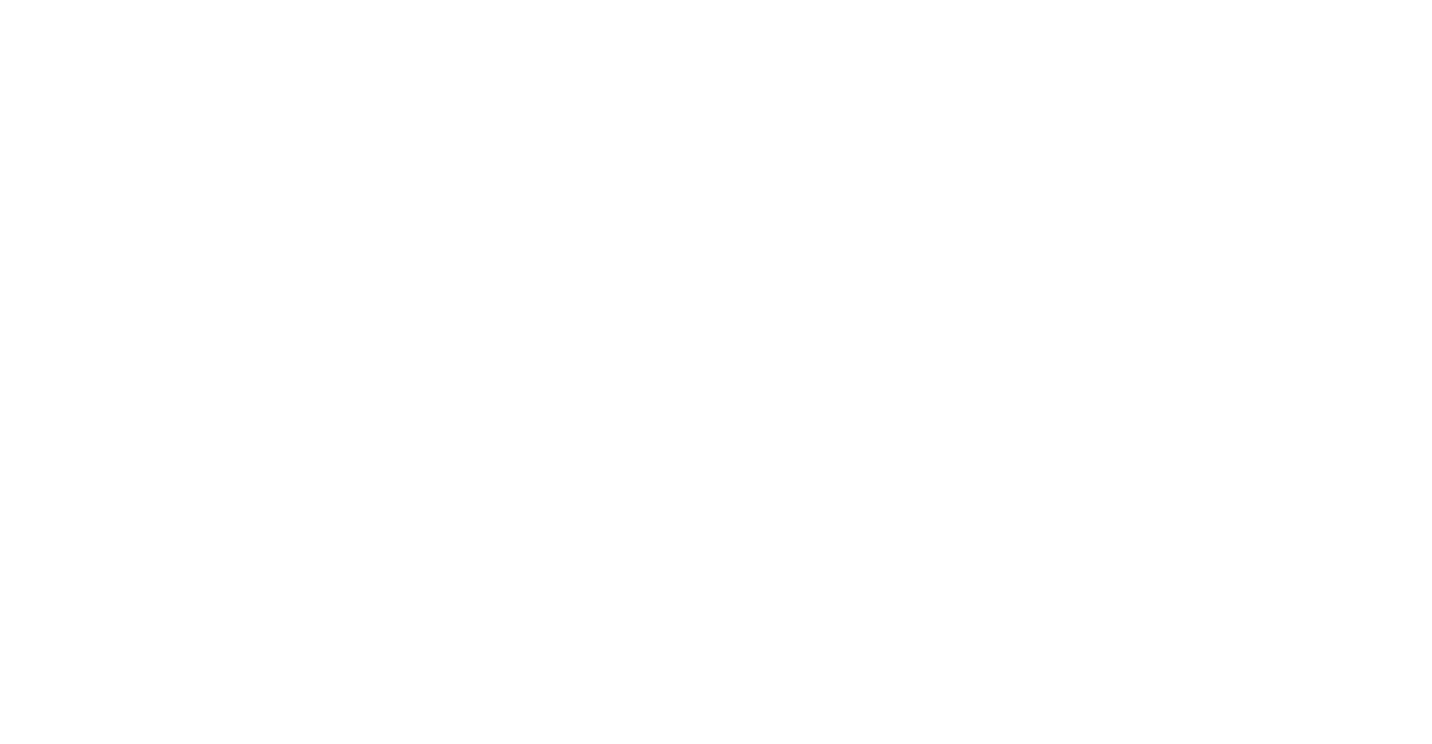 scroll, scrollTop: 0, scrollLeft: 0, axis: both 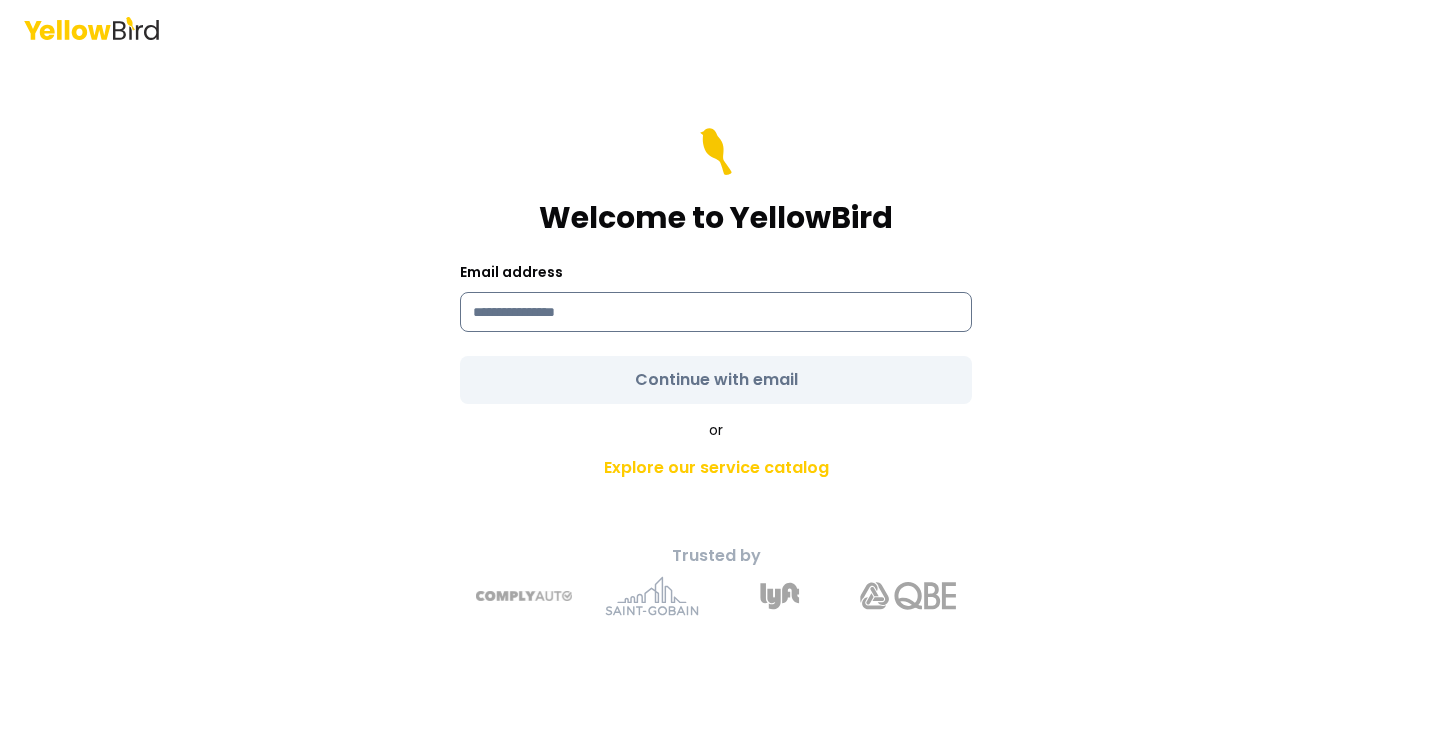 click at bounding box center [716, 312] 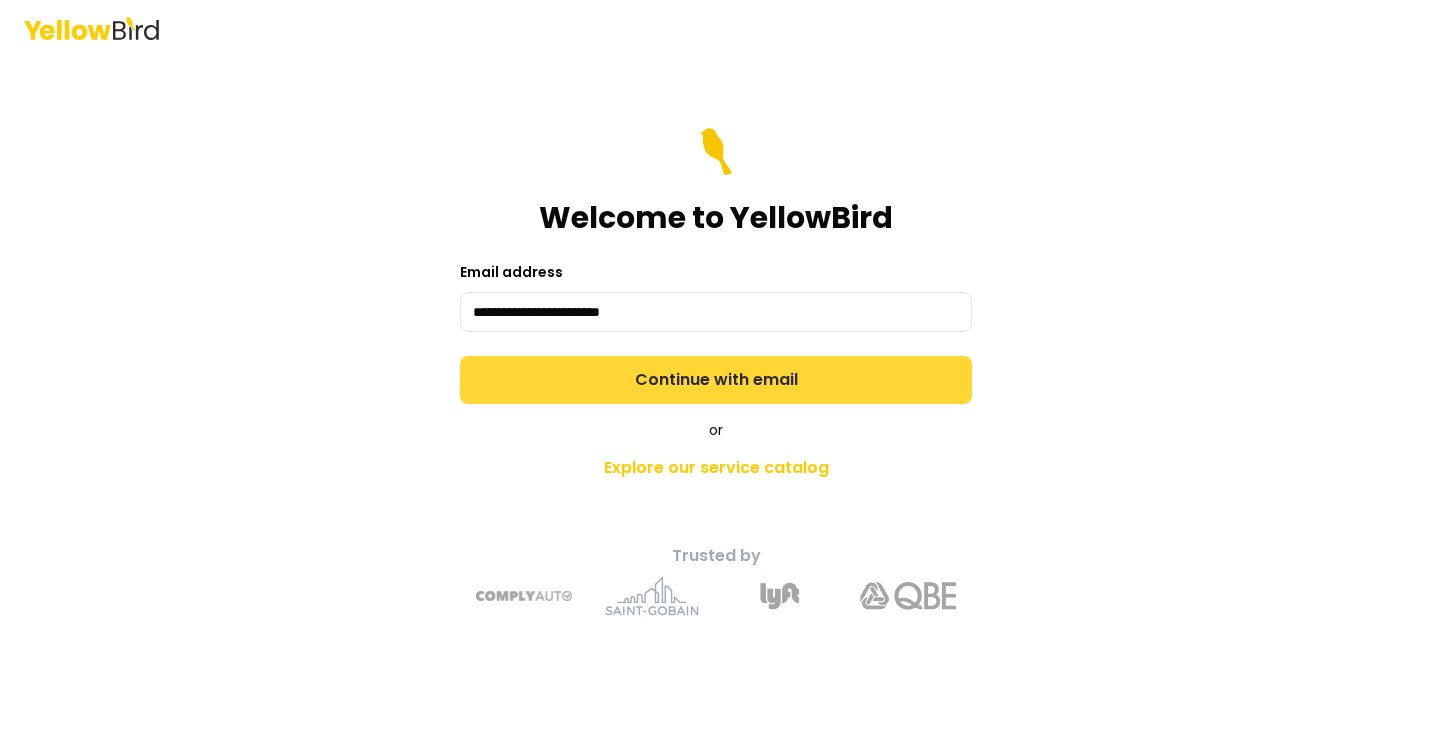 type on "**********" 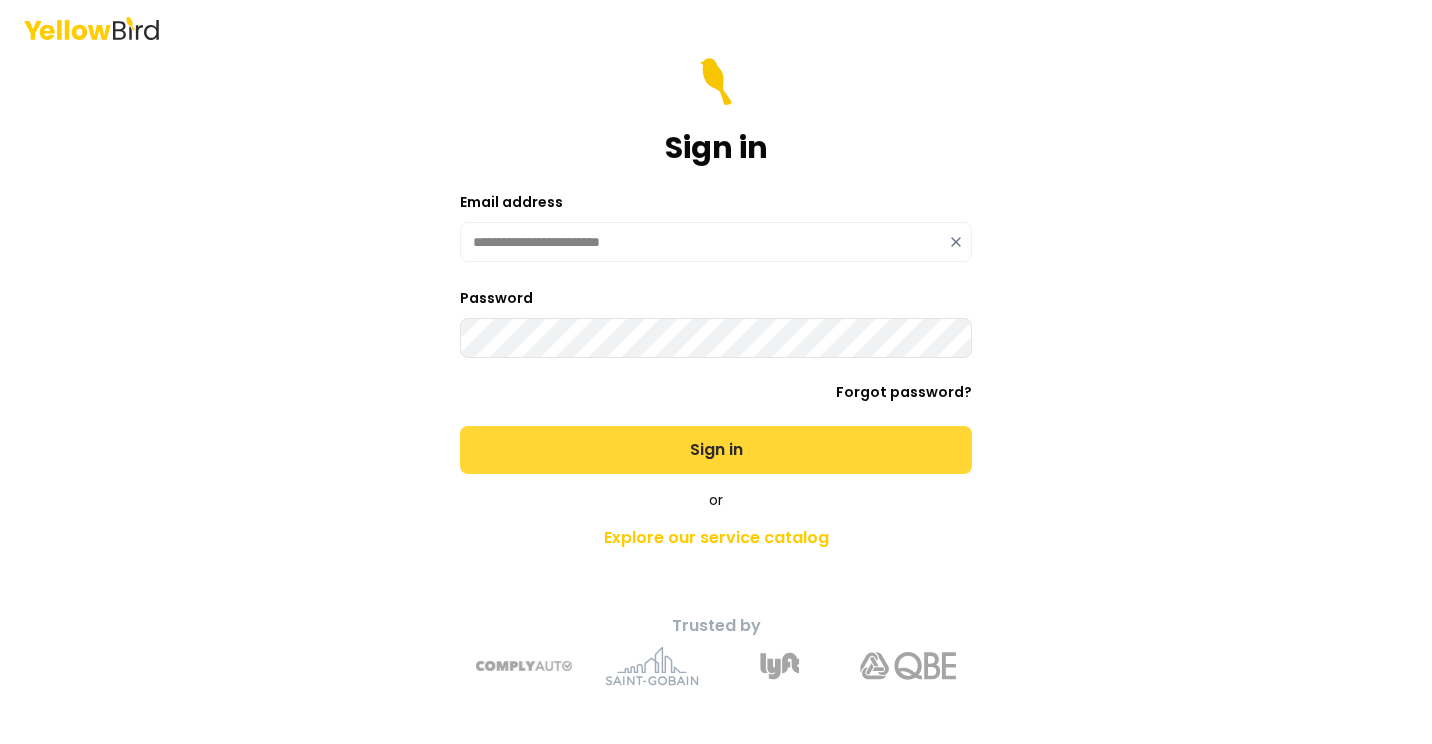 click on "Sign in" at bounding box center (716, 450) 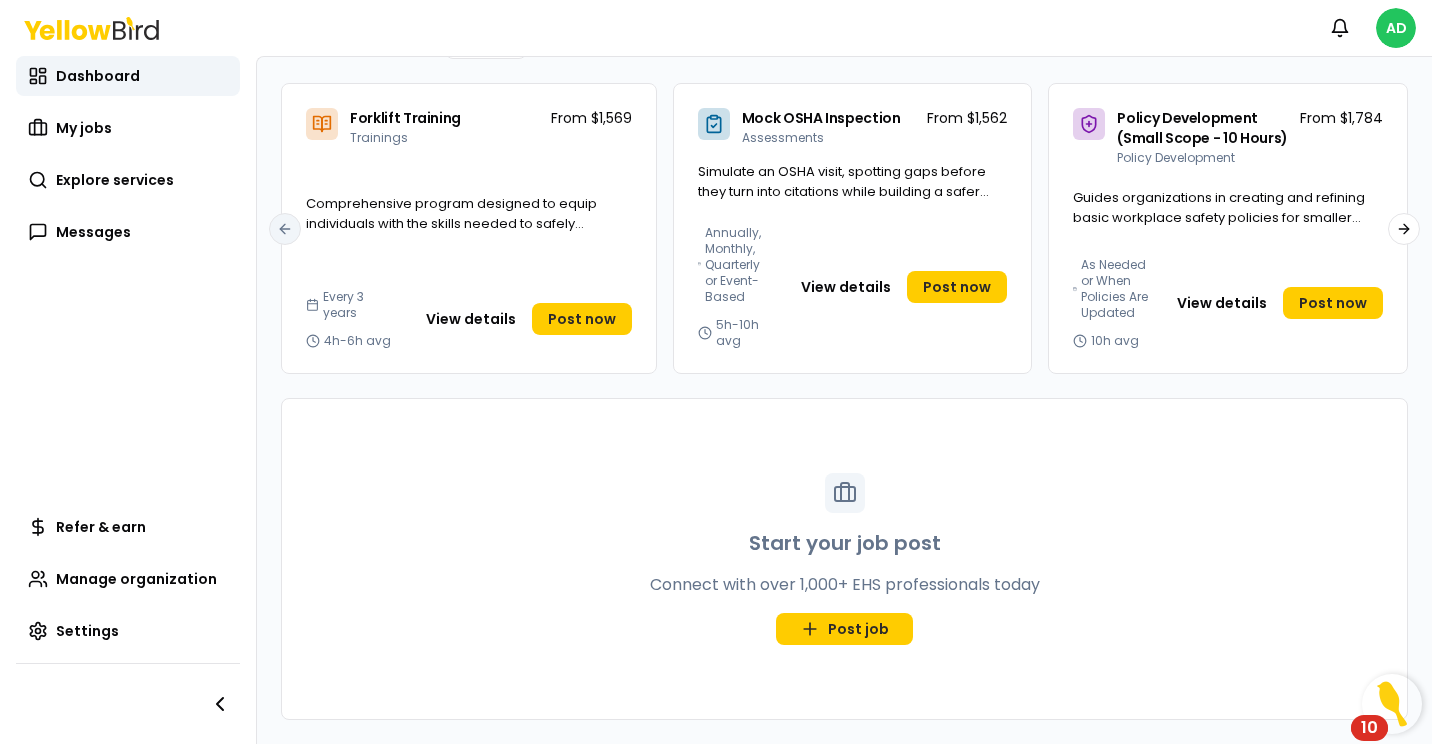 scroll, scrollTop: 0, scrollLeft: 0, axis: both 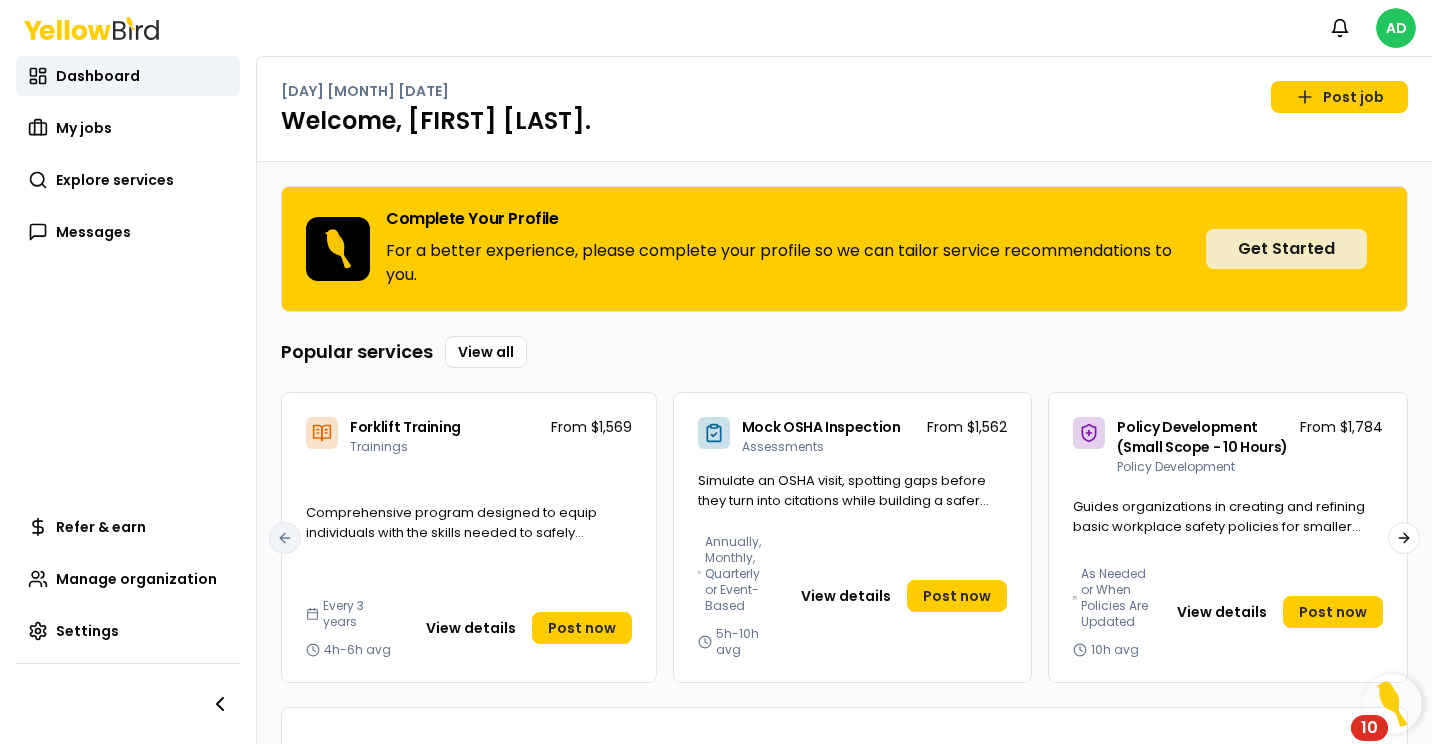 click on "Get Started" at bounding box center (1286, 249) 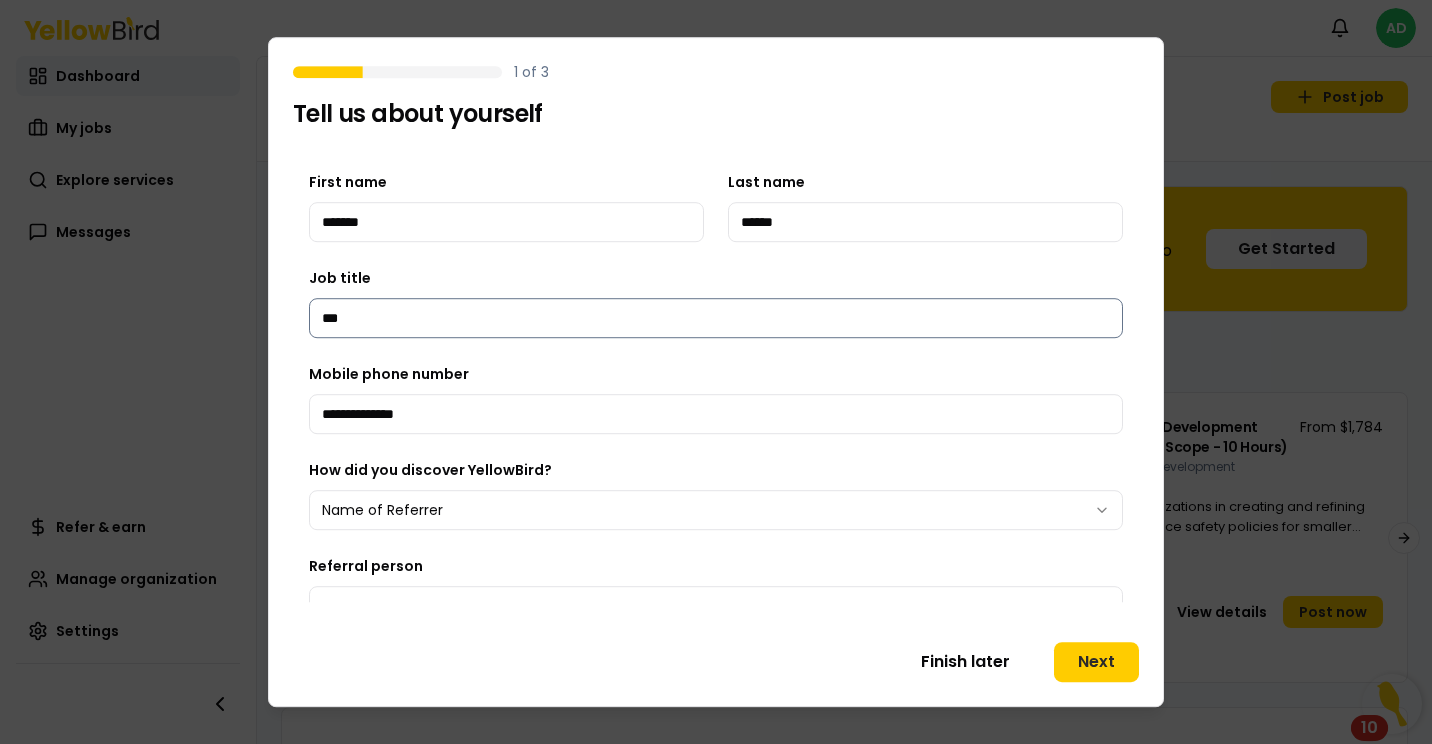 scroll, scrollTop: 24, scrollLeft: 0, axis: vertical 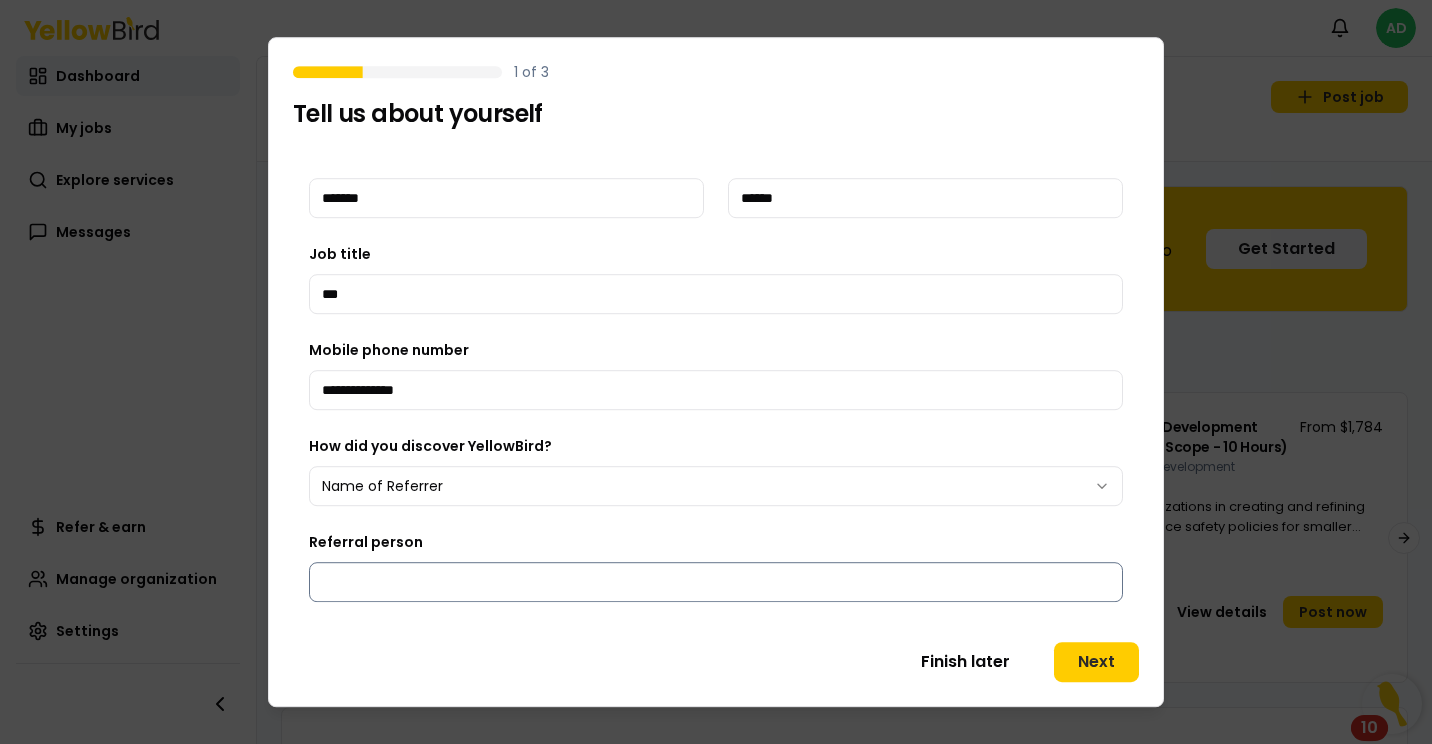 click on "Referral person" at bounding box center (716, 582) 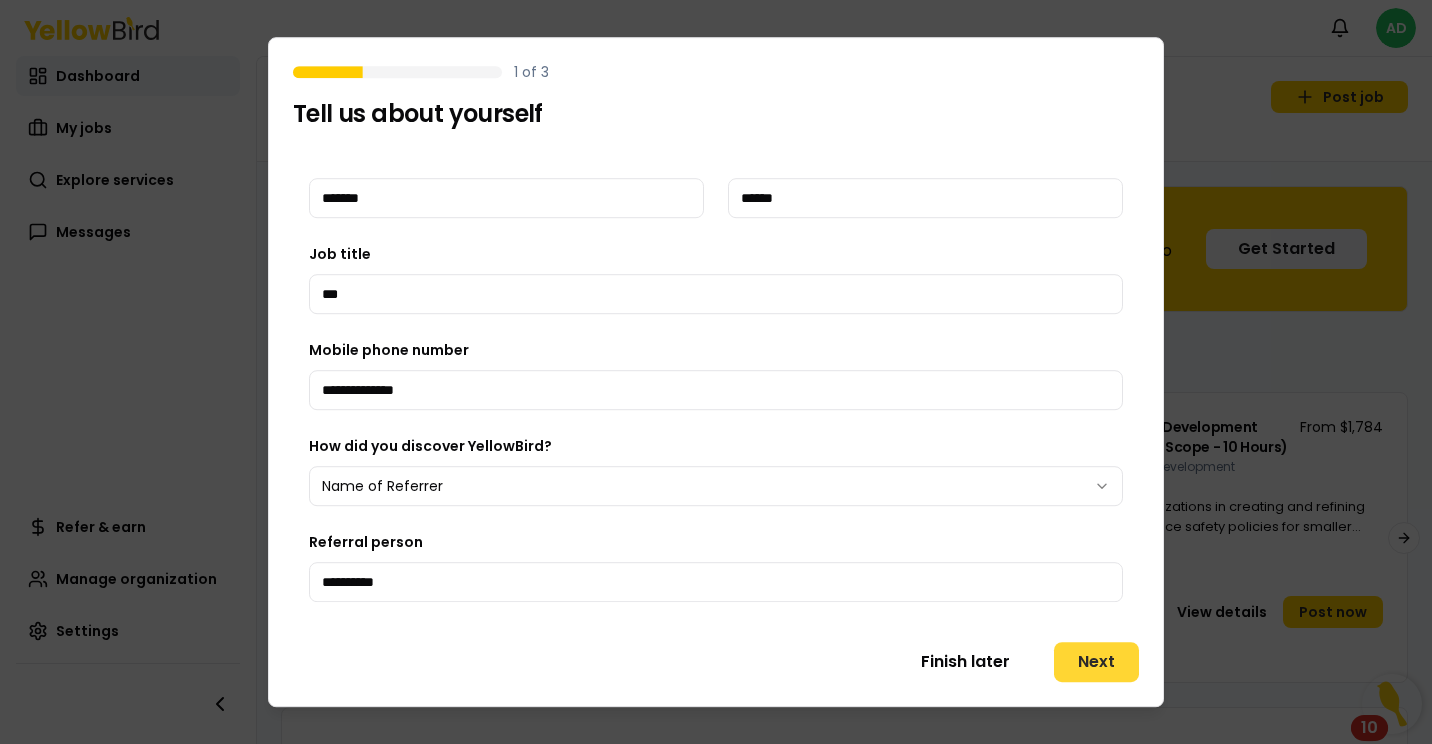 type on "**********" 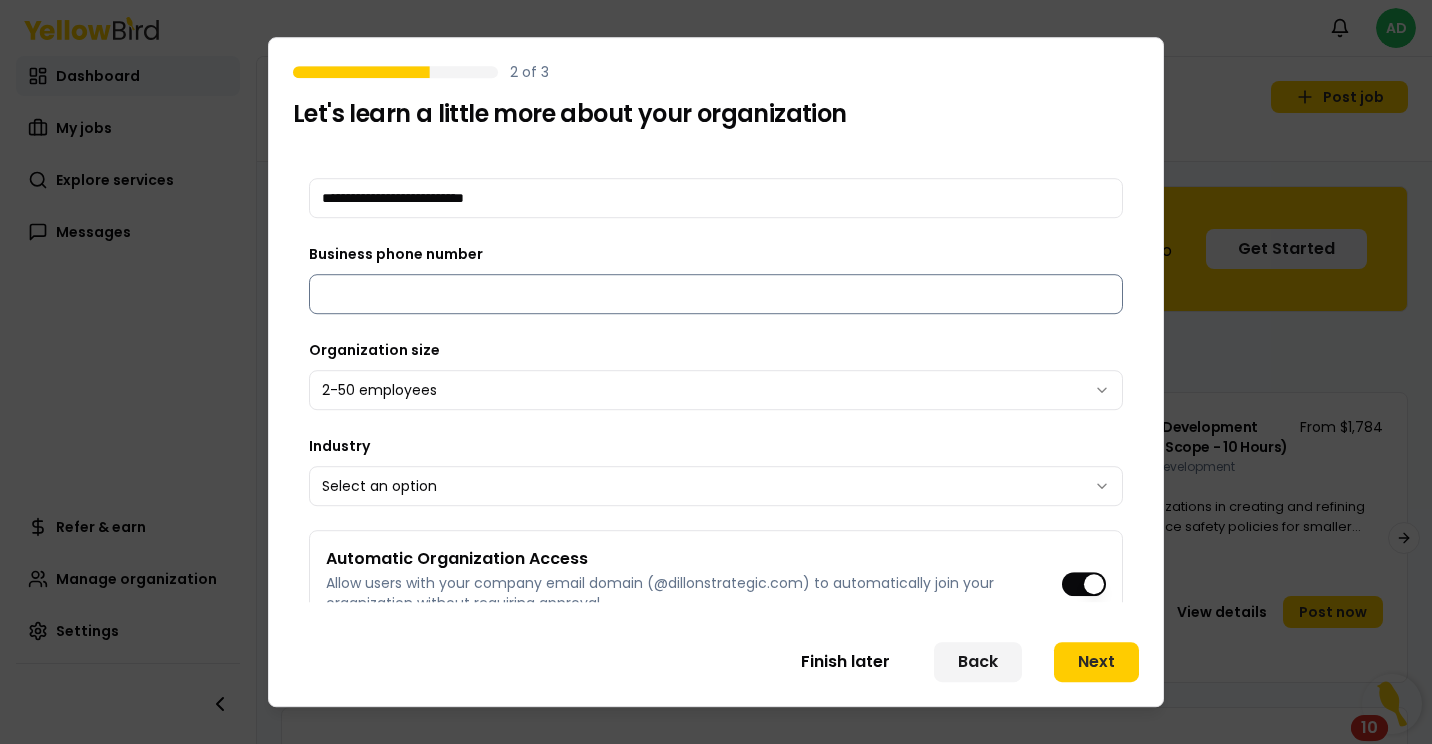 click on "Business phone number" at bounding box center [716, 294] 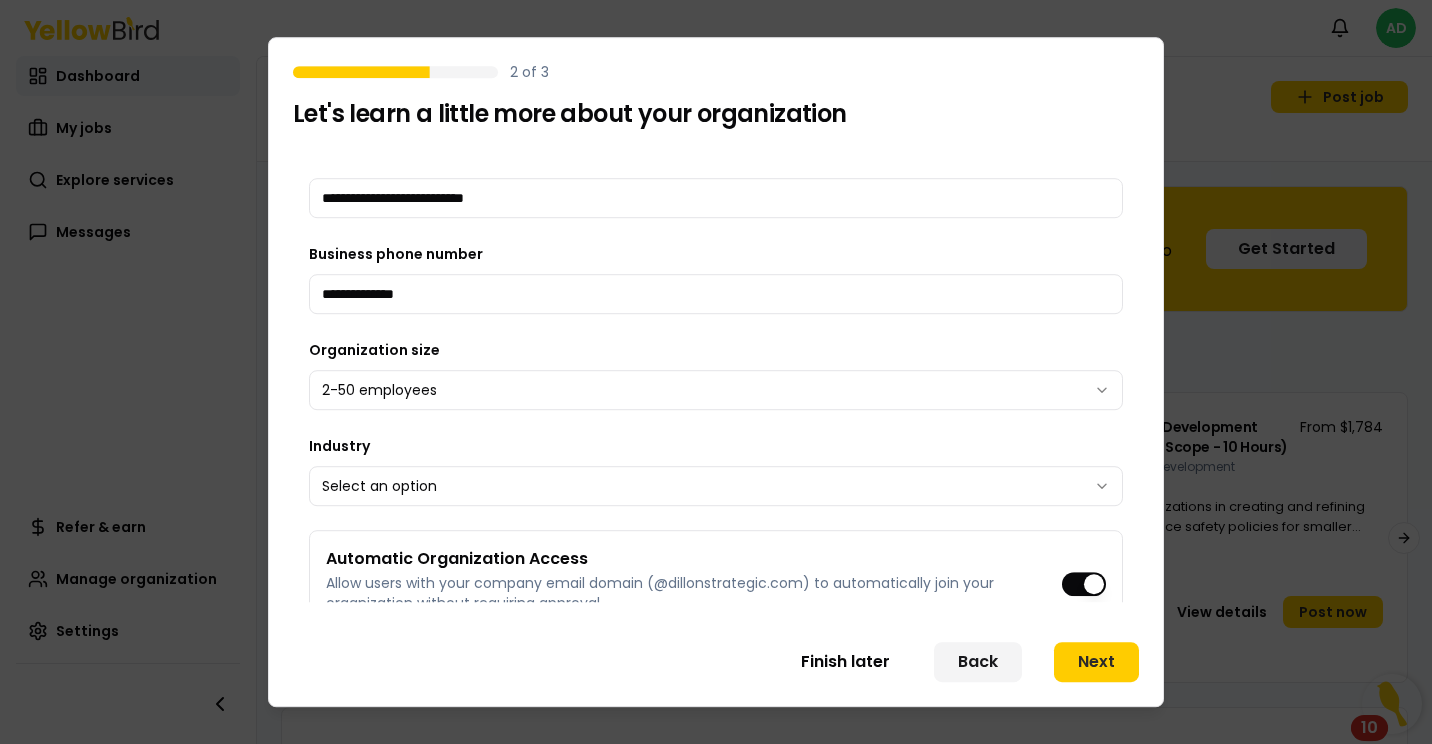 type on "**********" 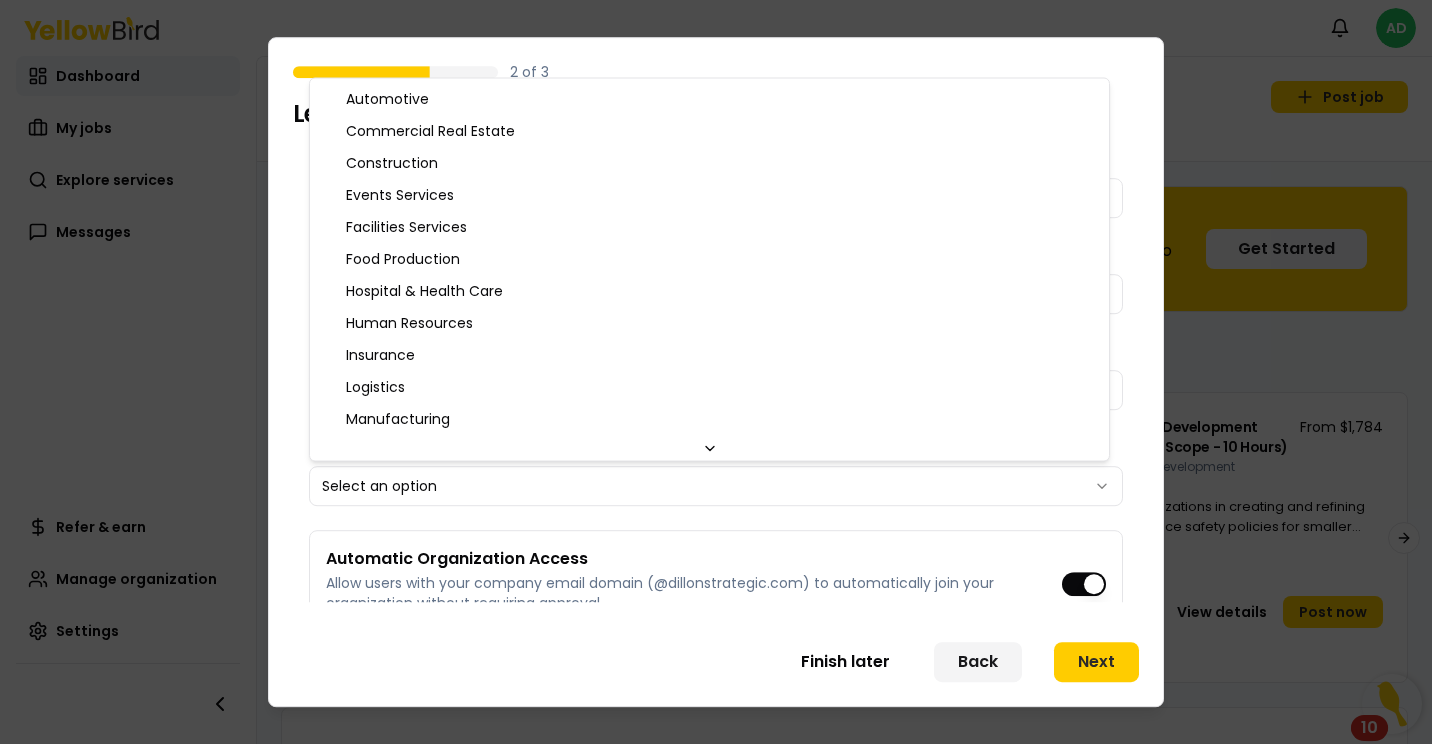 click on "Notifications AD Dashboard My jobs Explore services Messages Refer & earn Manage organization Settings Wednesday, August 6 Post job Welcome, [FIRST] [LAST]. Complete Your Profile For a better experience, please complete your profile so we can tailor service recommendations to you. Get Started Popular services View all Forklift Training Trainings From   $1,569 Comprehensive program designed to equip individuals with the skills needed to safely operate a forklift. Every 3 years 4h-6h   avg View details Post now Mock OSHA Inspection Assessments From   $1,562 Simulate an OSHA visit, spotting gaps before they turn into citations while building a safer workplace. Annually, Monthly, Quarterly or Event-Based 5h-10h   avg View details Post now Policy Development (Small Scope - 10 Hours) Policy Development From   $1,784 Guides organizations in creating and refining basic workplace safety policies for smaller operations or single-topic policy needs. As Needed or When Policies Are Updated 10h   avg View details Post now" at bounding box center [716, 372] 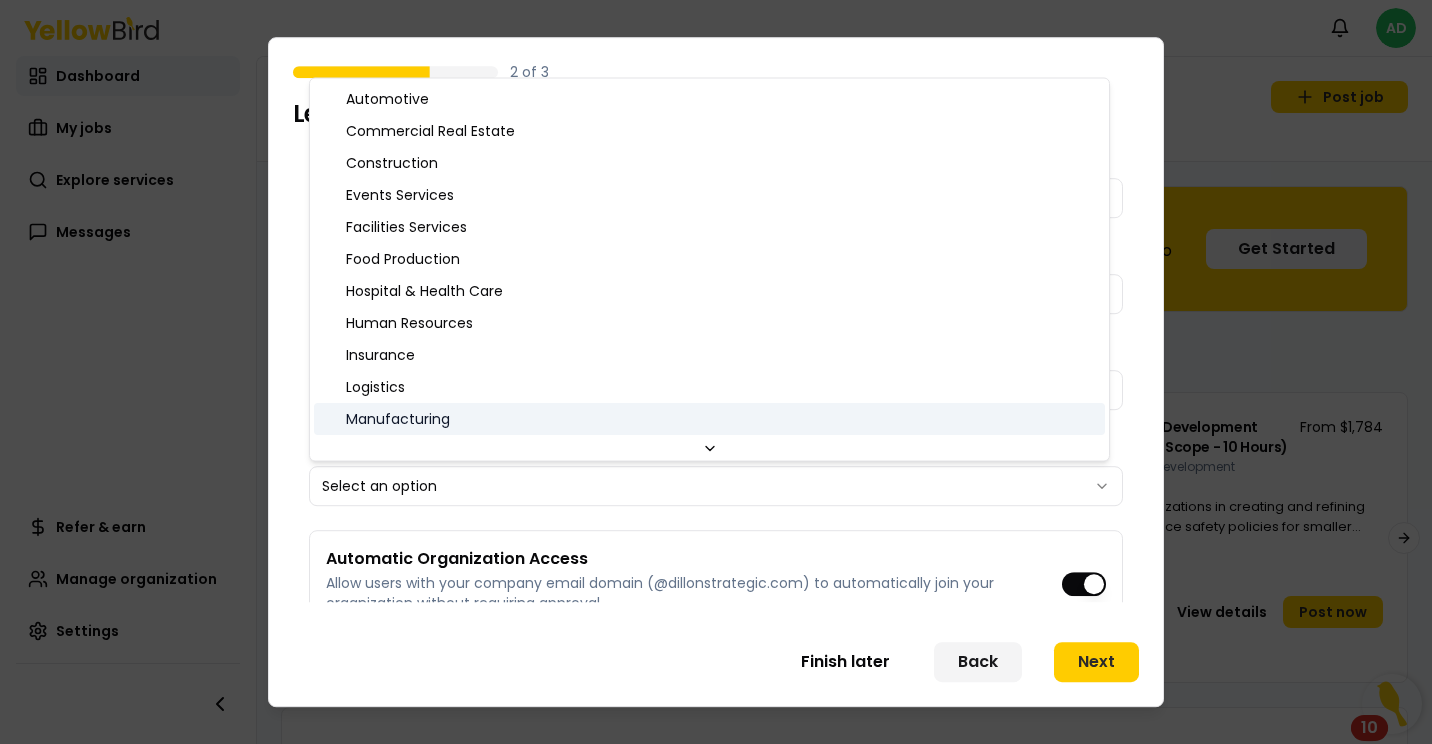scroll, scrollTop: 194, scrollLeft: 0, axis: vertical 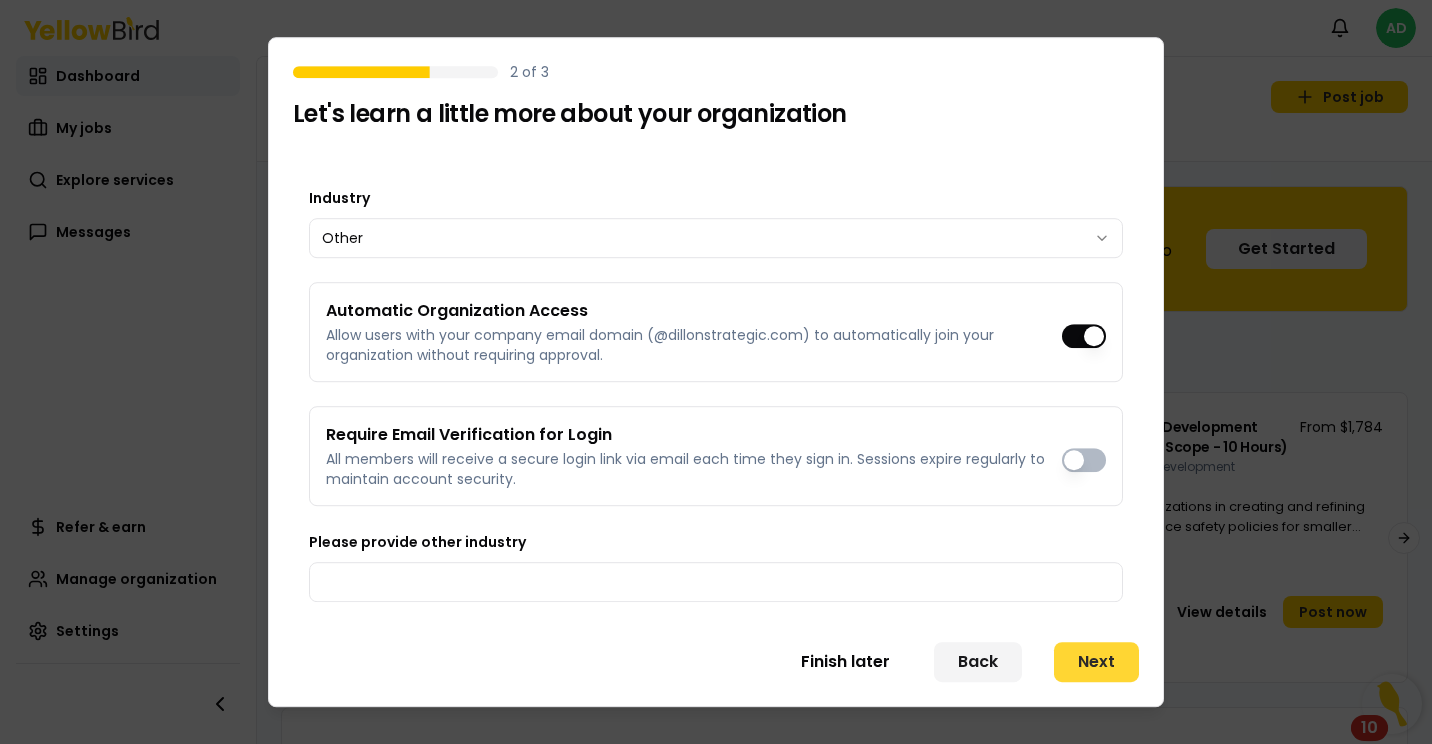 click on "Next" at bounding box center [1096, 662] 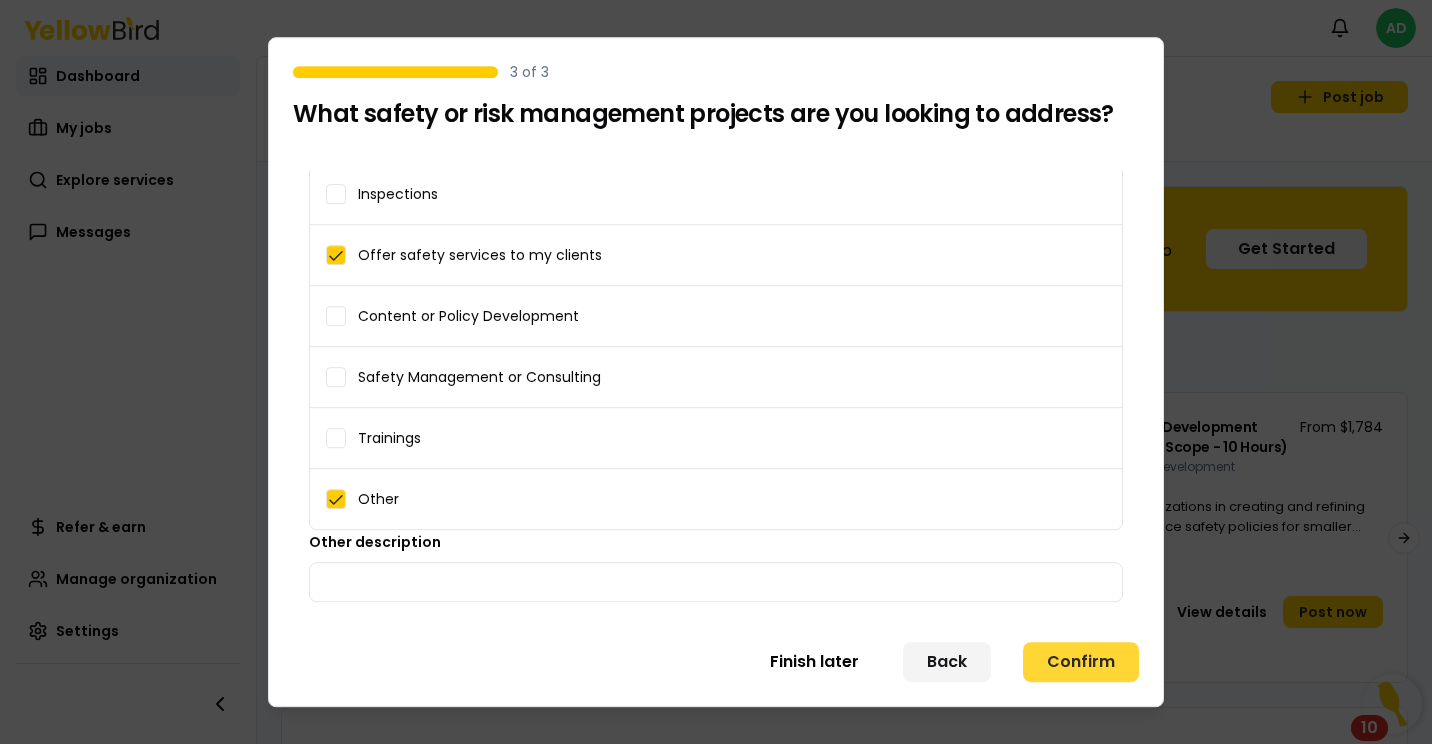 scroll, scrollTop: 190, scrollLeft: 0, axis: vertical 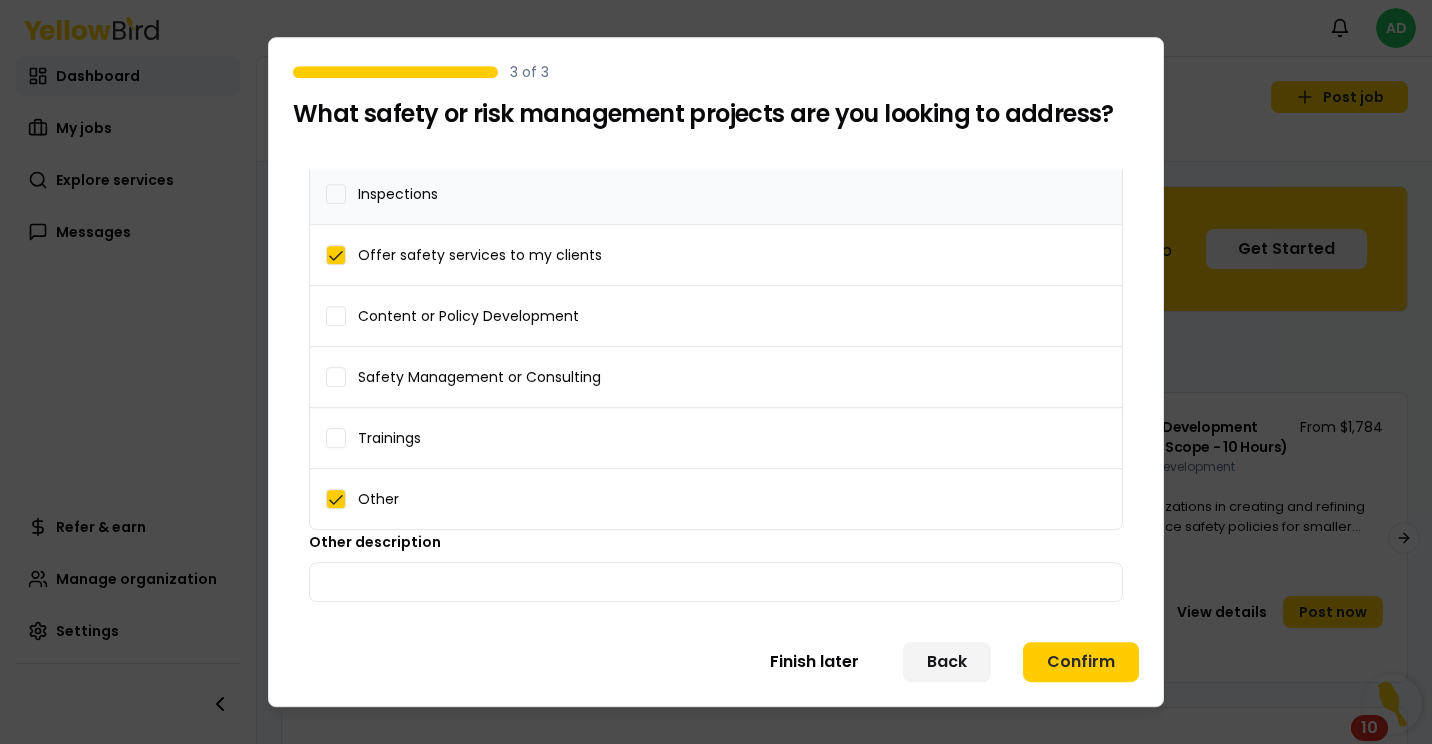click on "Inspections" at bounding box center (716, 194) 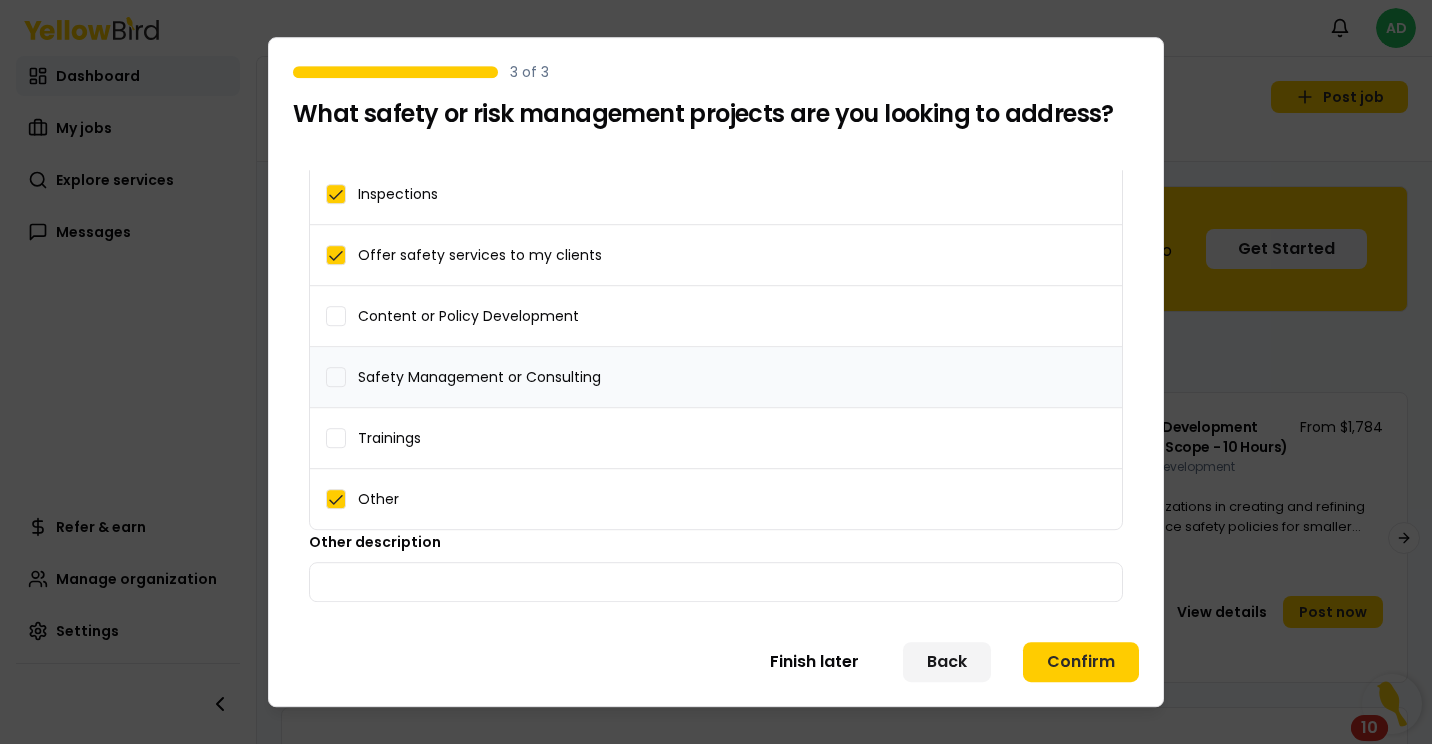click on "Safety Management or Consulting" at bounding box center [716, 377] 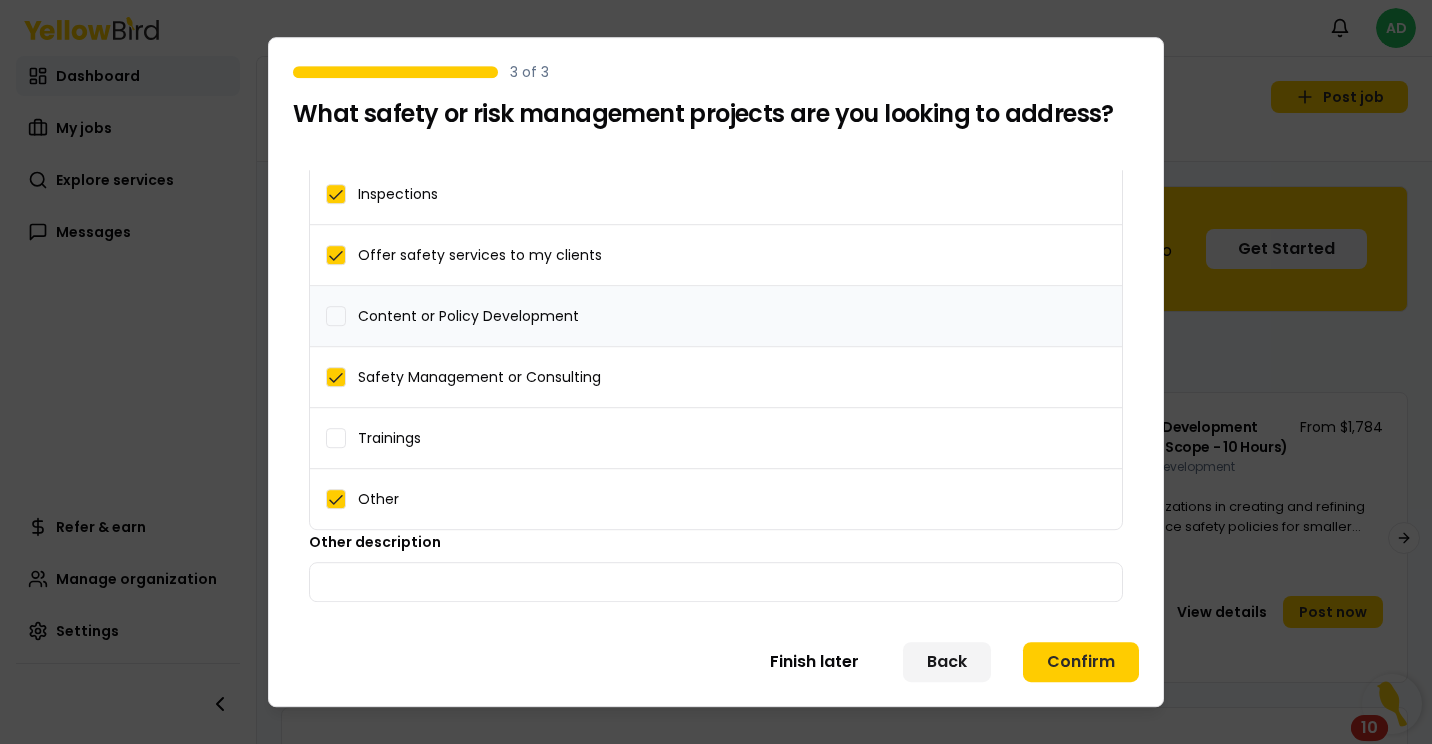 click on "Content or Policy Development" at bounding box center [716, 316] 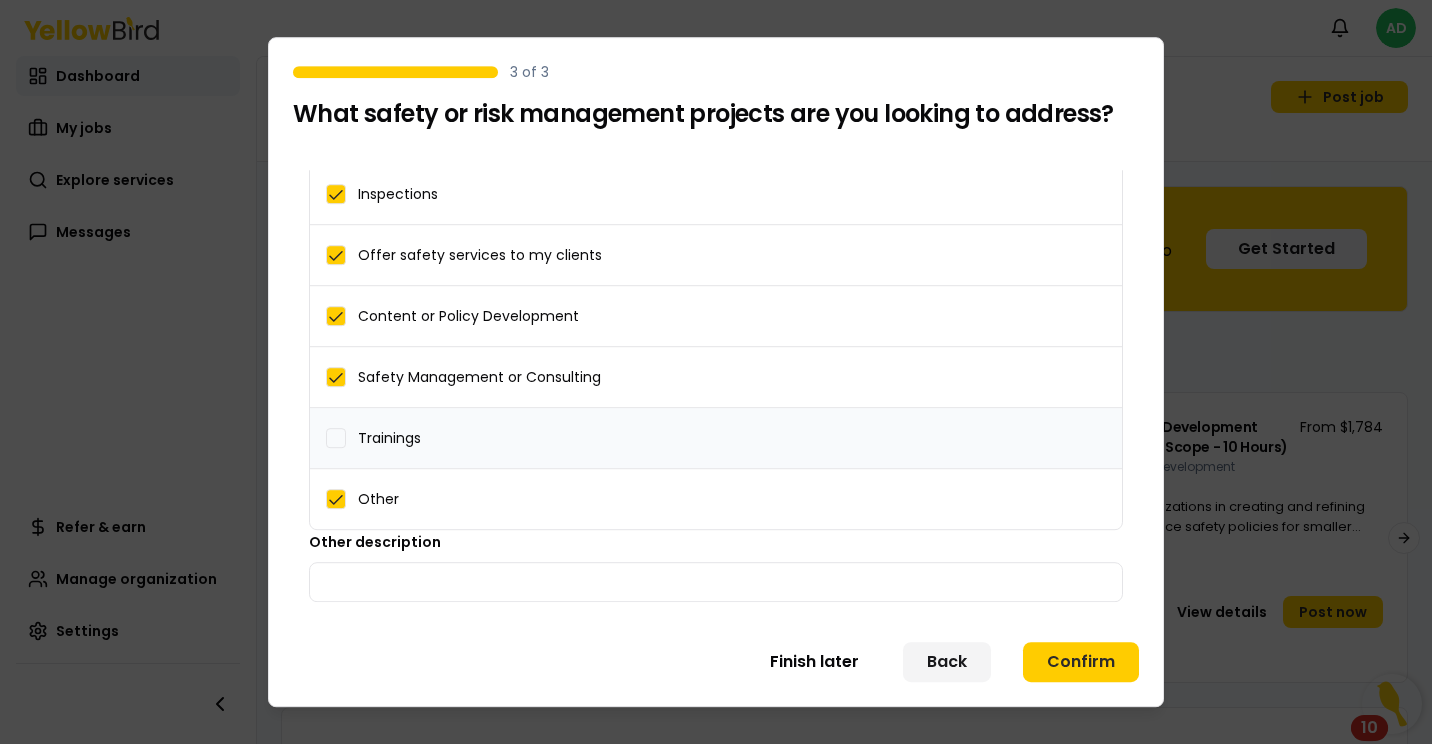 click on "Trainings" at bounding box center (716, 438) 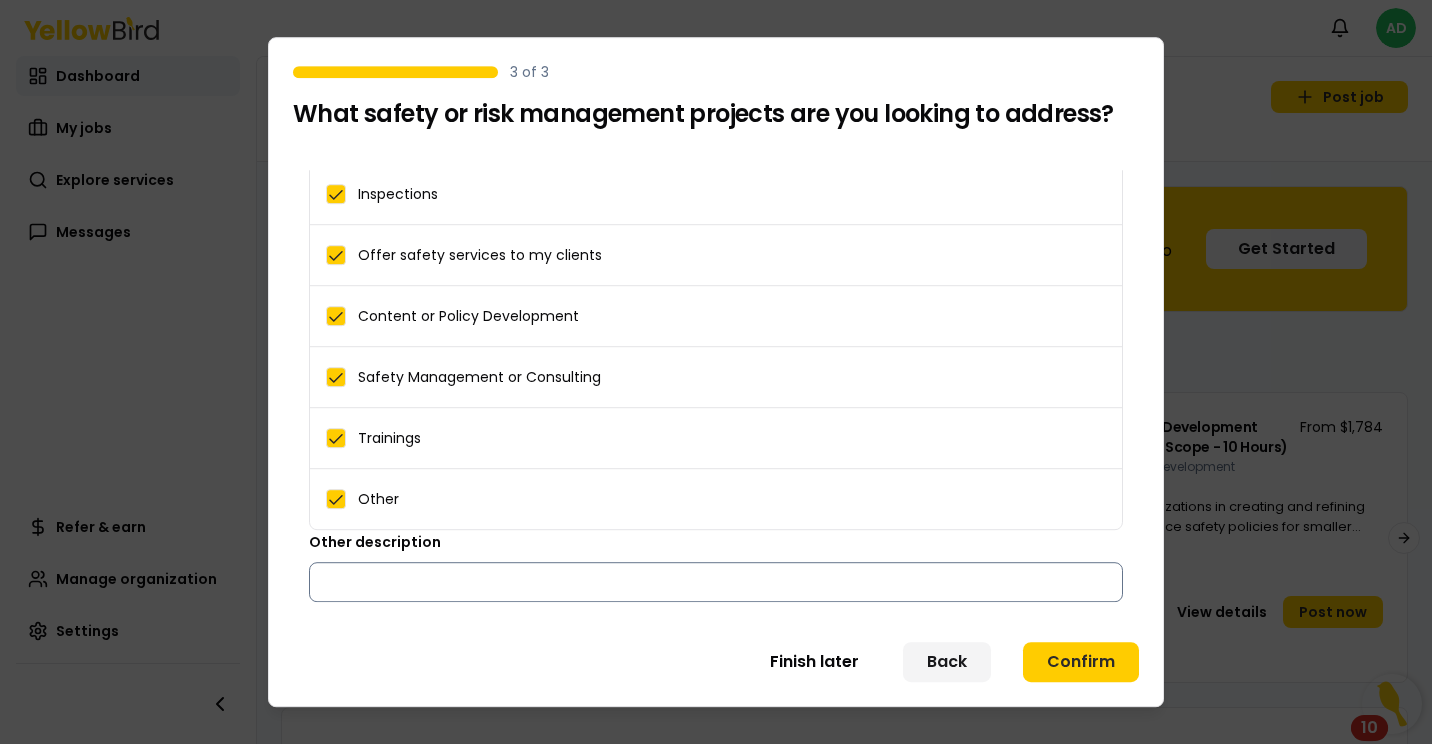 click on "Other description" at bounding box center (716, 582) 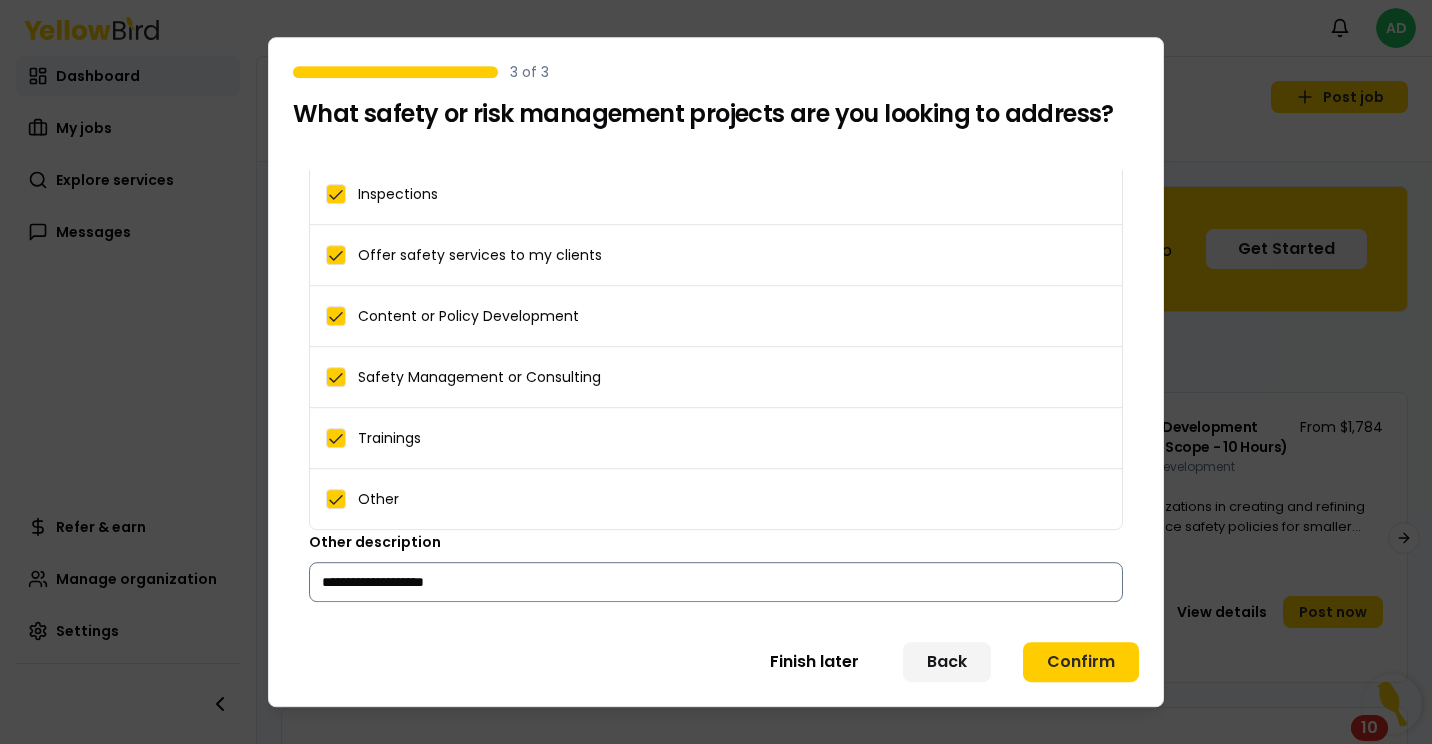 click on "**********" at bounding box center (716, 582) 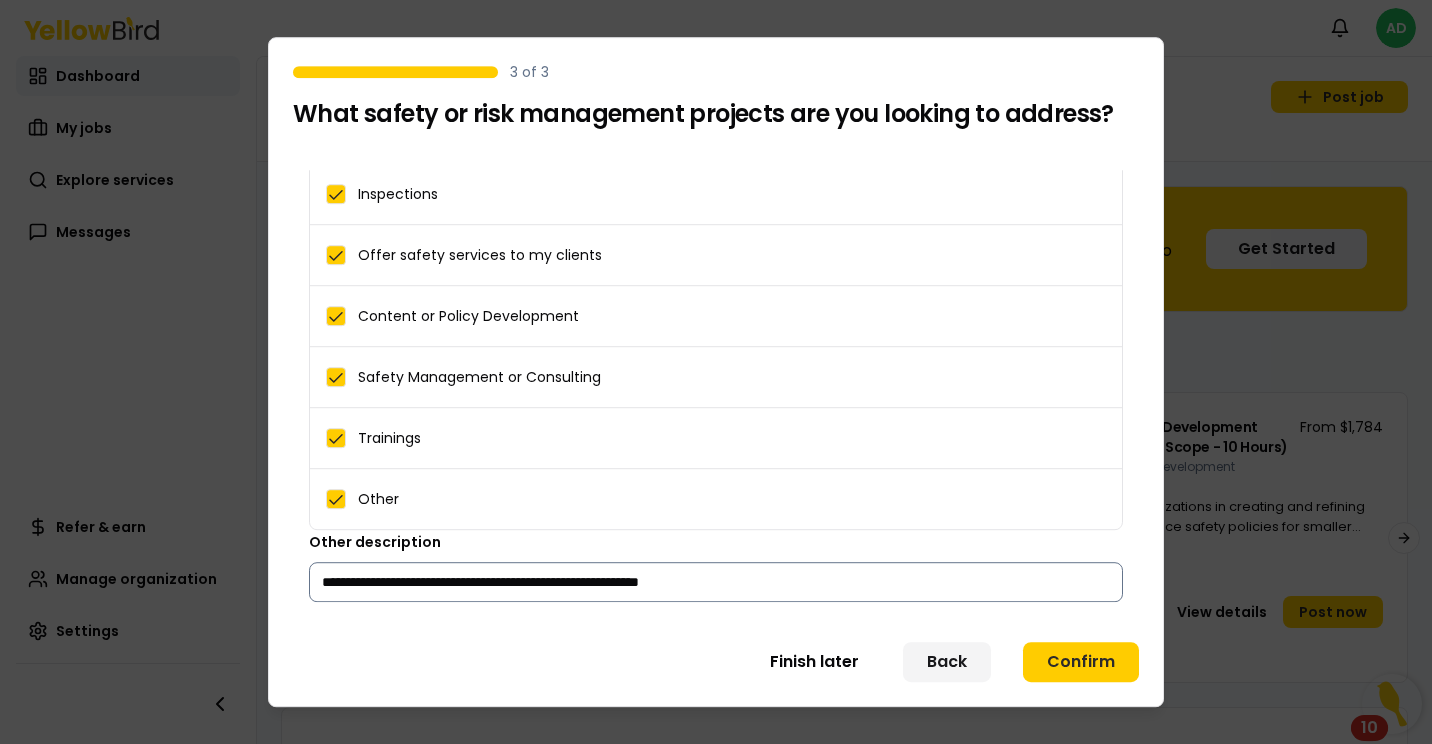 click on "**********" at bounding box center (716, 582) 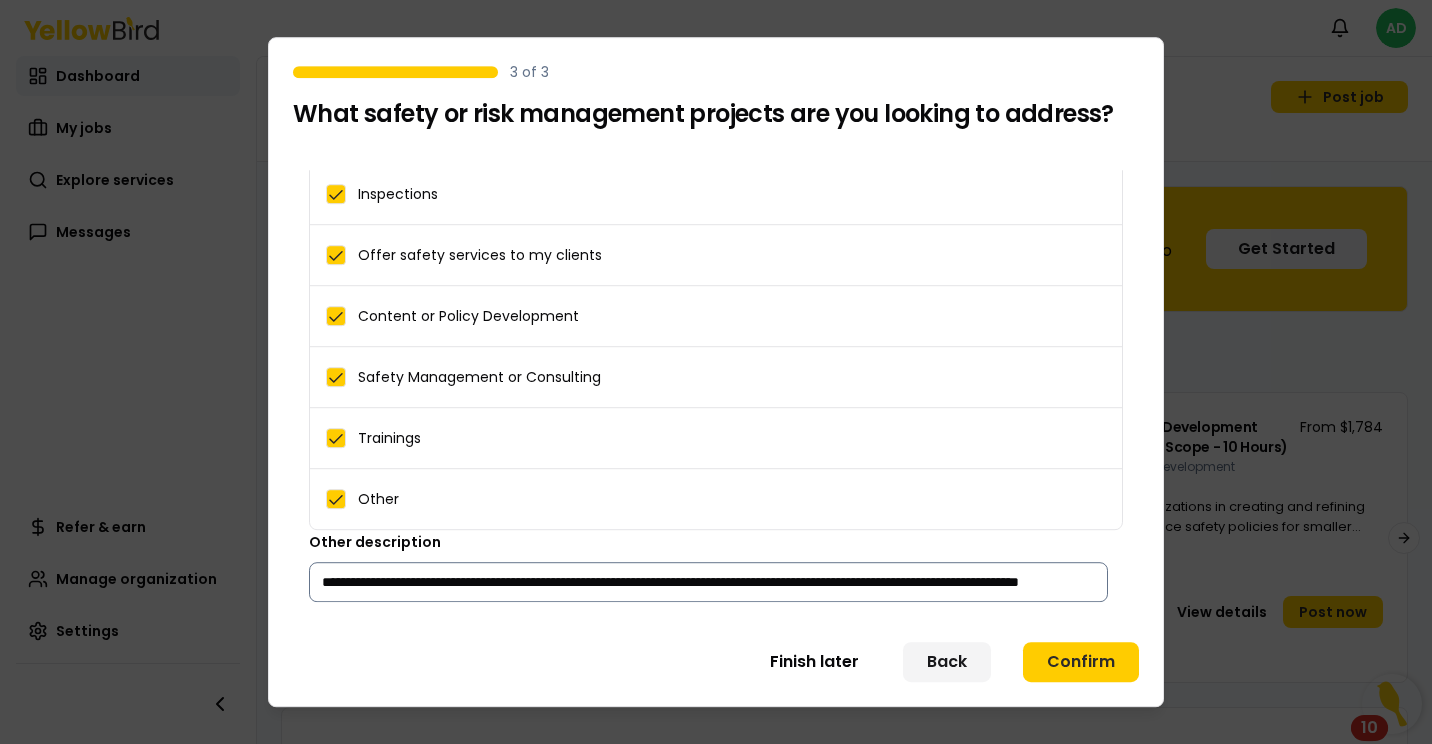 scroll, scrollTop: 0, scrollLeft: 192, axis: horizontal 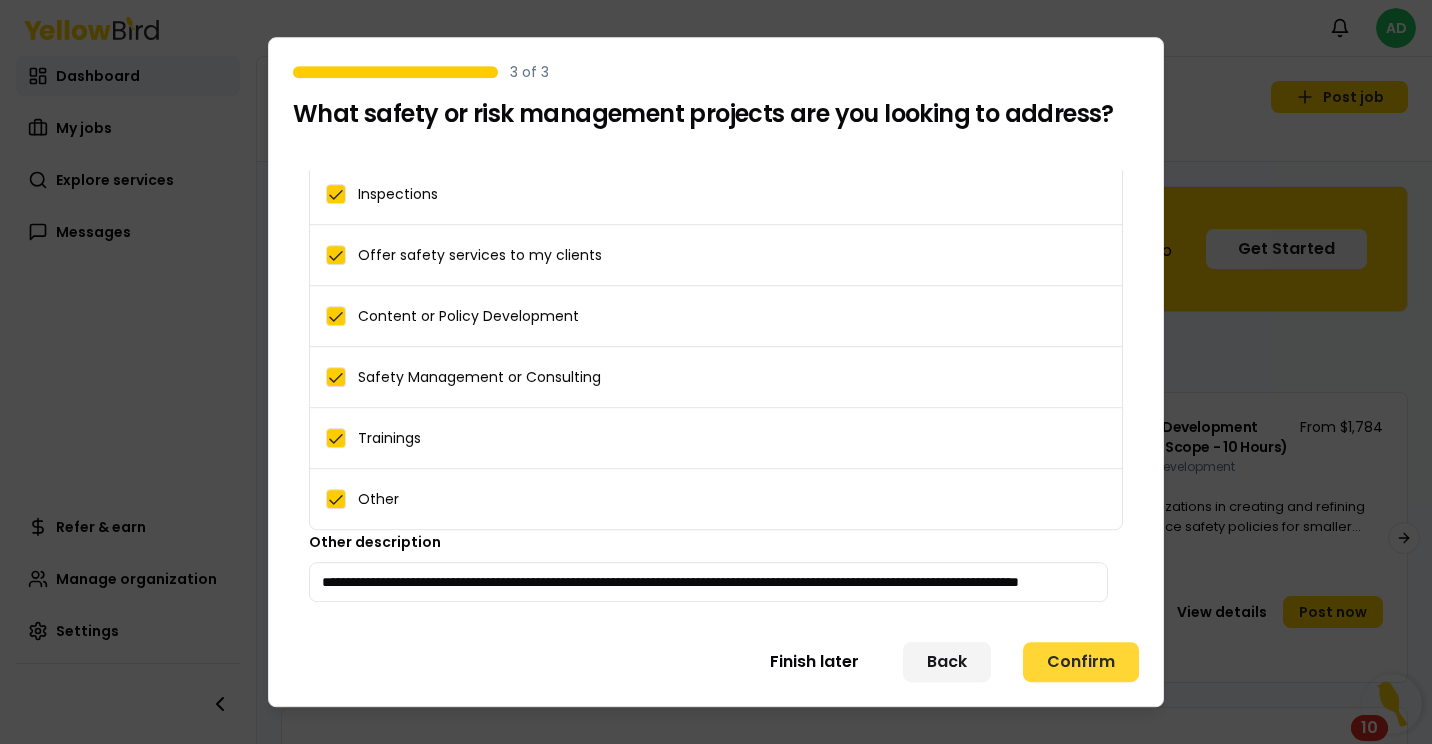 type on "**********" 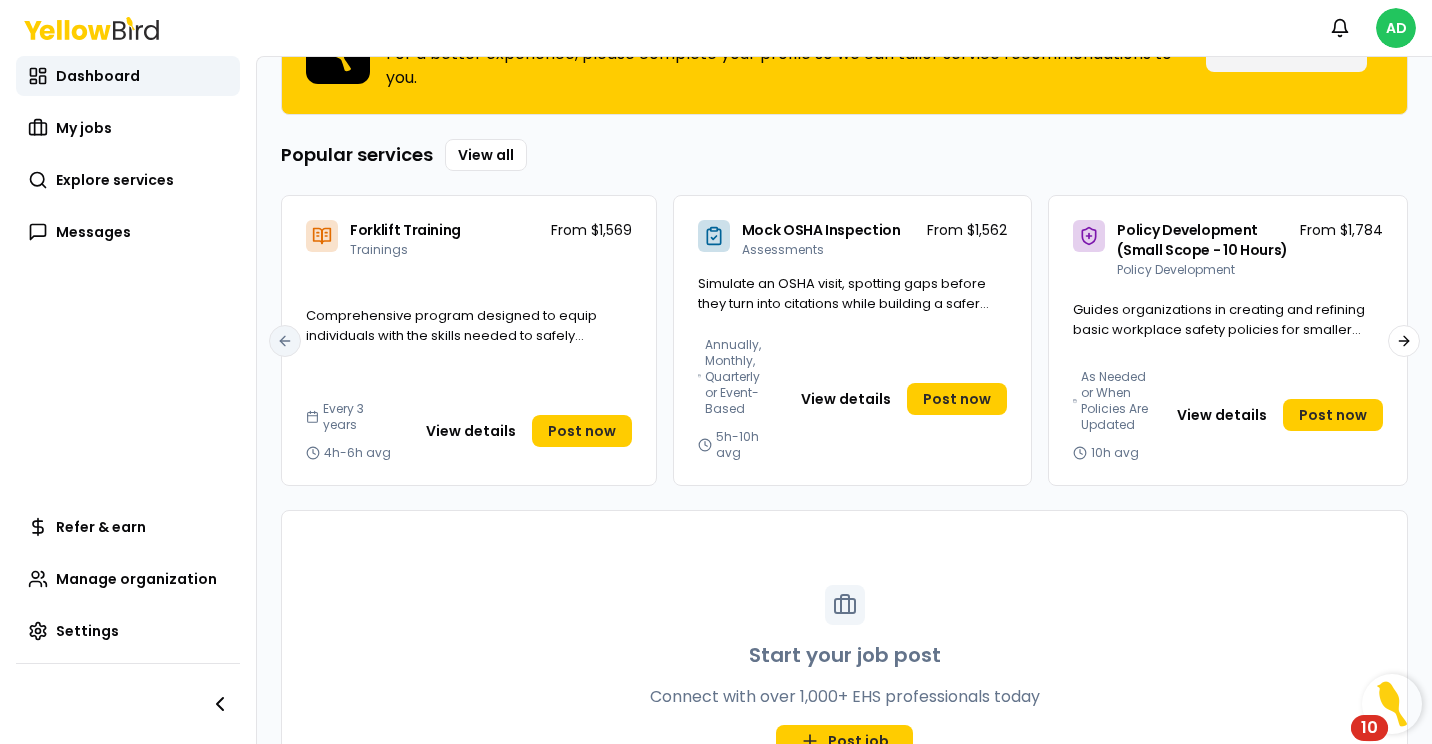 scroll, scrollTop: 309, scrollLeft: 0, axis: vertical 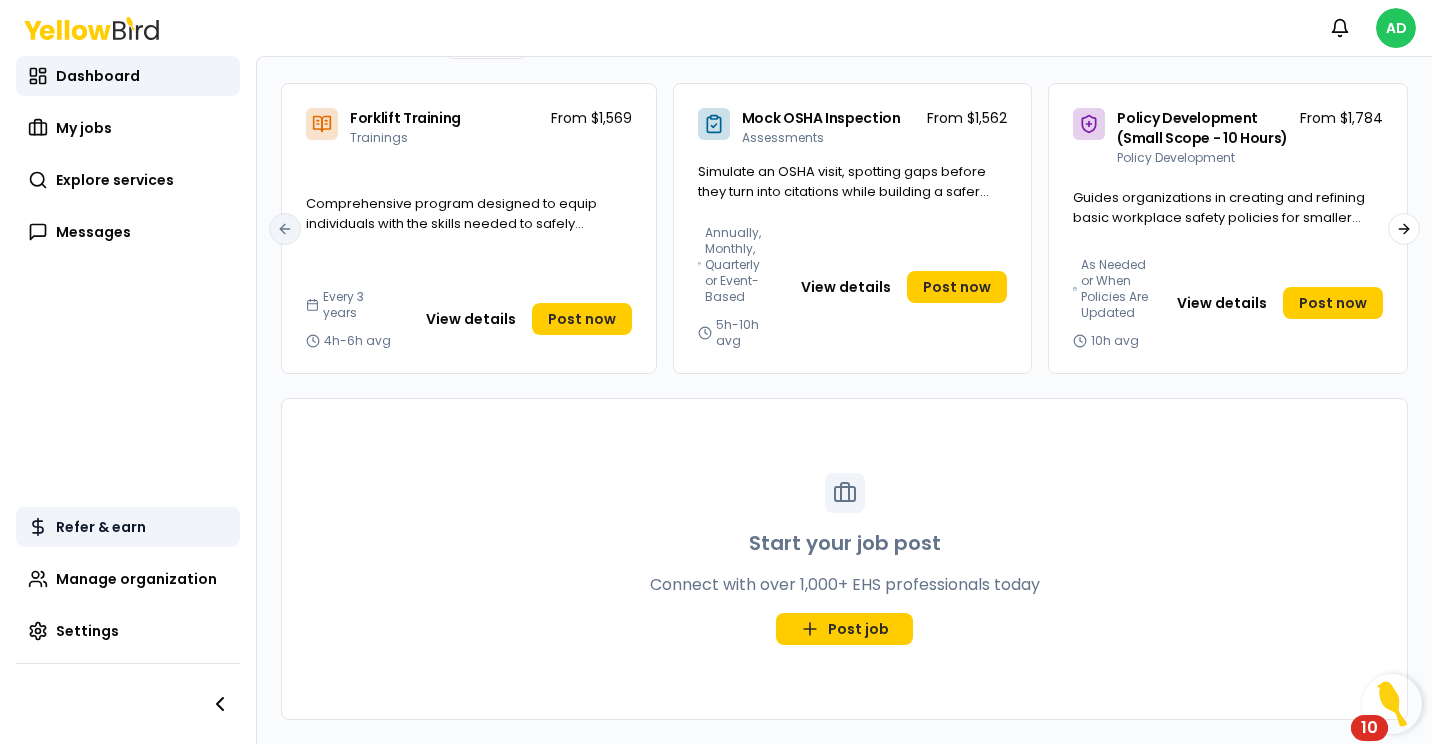 click on "Refer & earn" at bounding box center [128, 527] 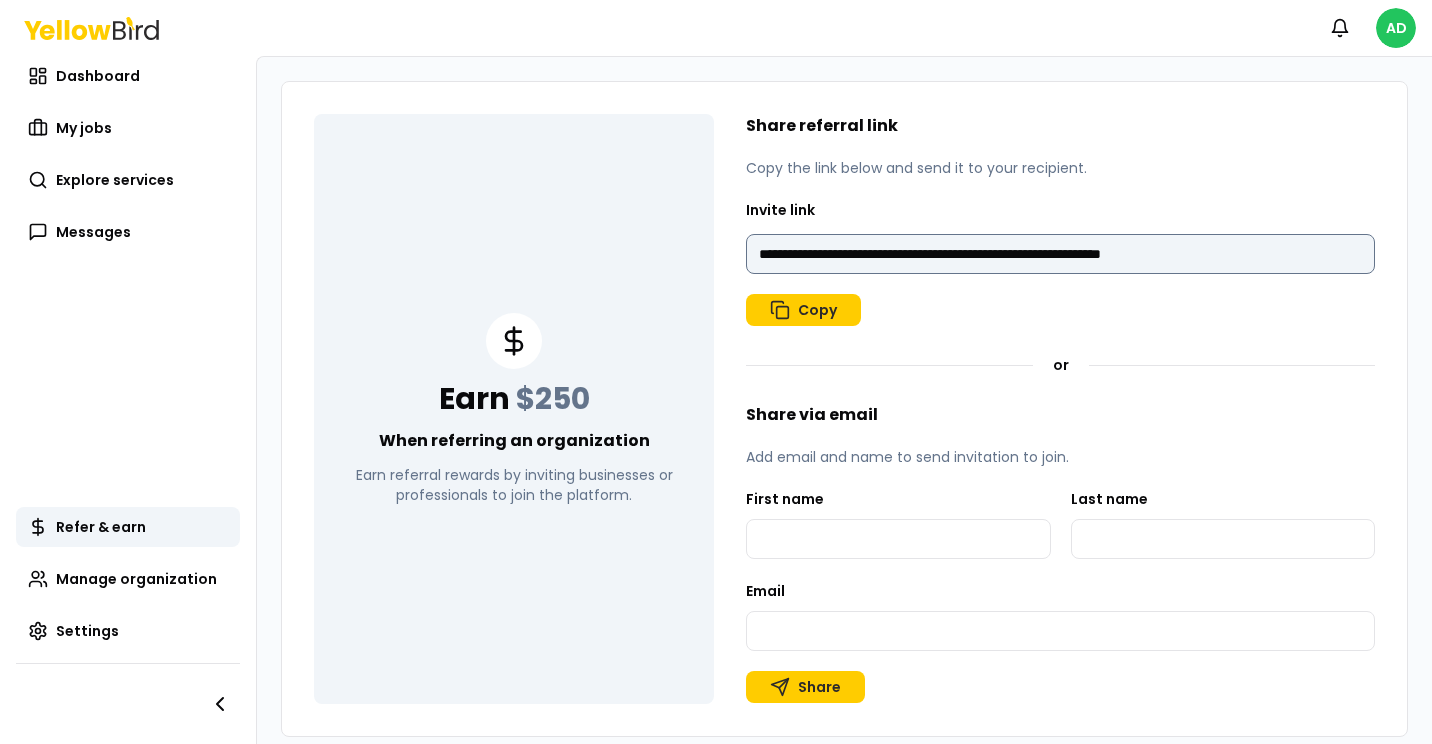 click on "**********" at bounding box center (1060, 254) 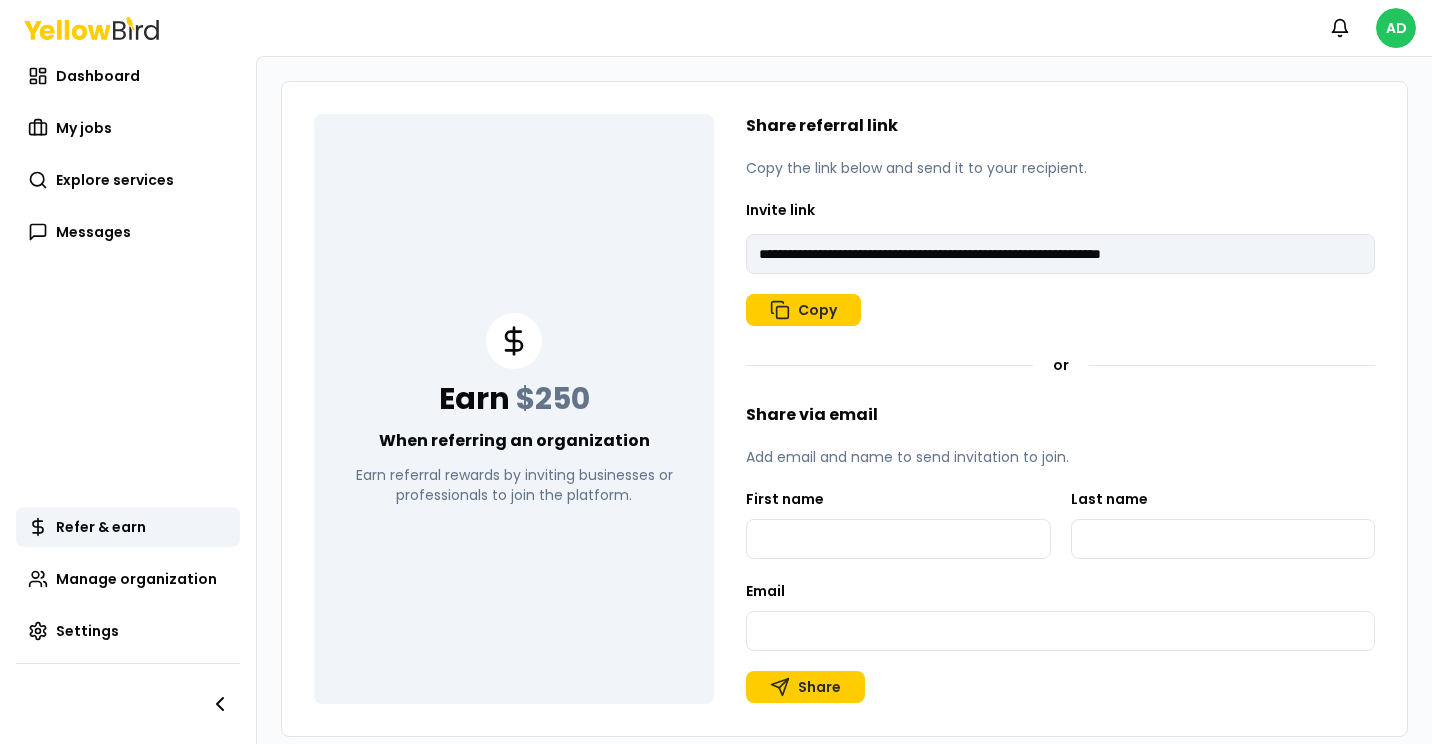 drag, startPoint x: 1314, startPoint y: 254, endPoint x: 686, endPoint y: 230, distance: 628.45844 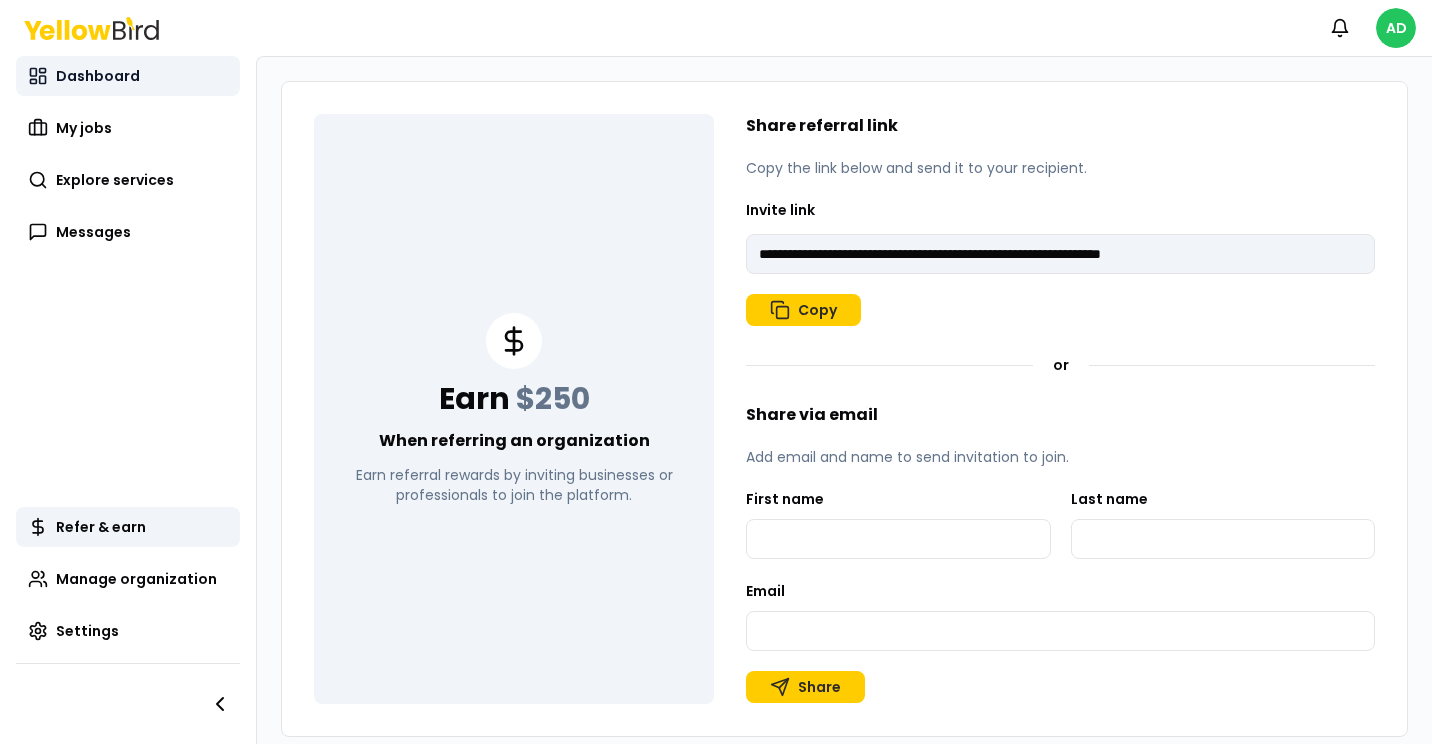 click on "Dashboard" at bounding box center [98, 76] 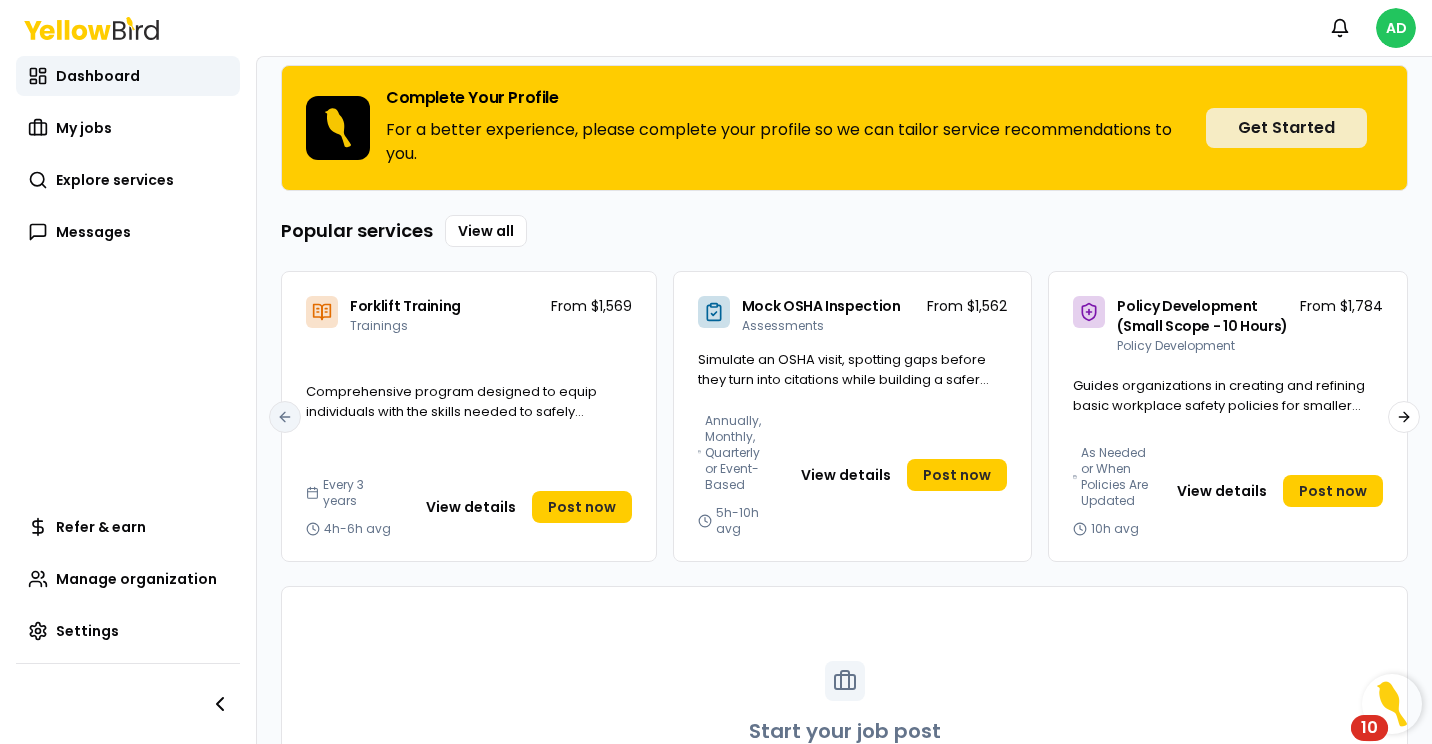 click on "Get Started" at bounding box center [1286, 128] 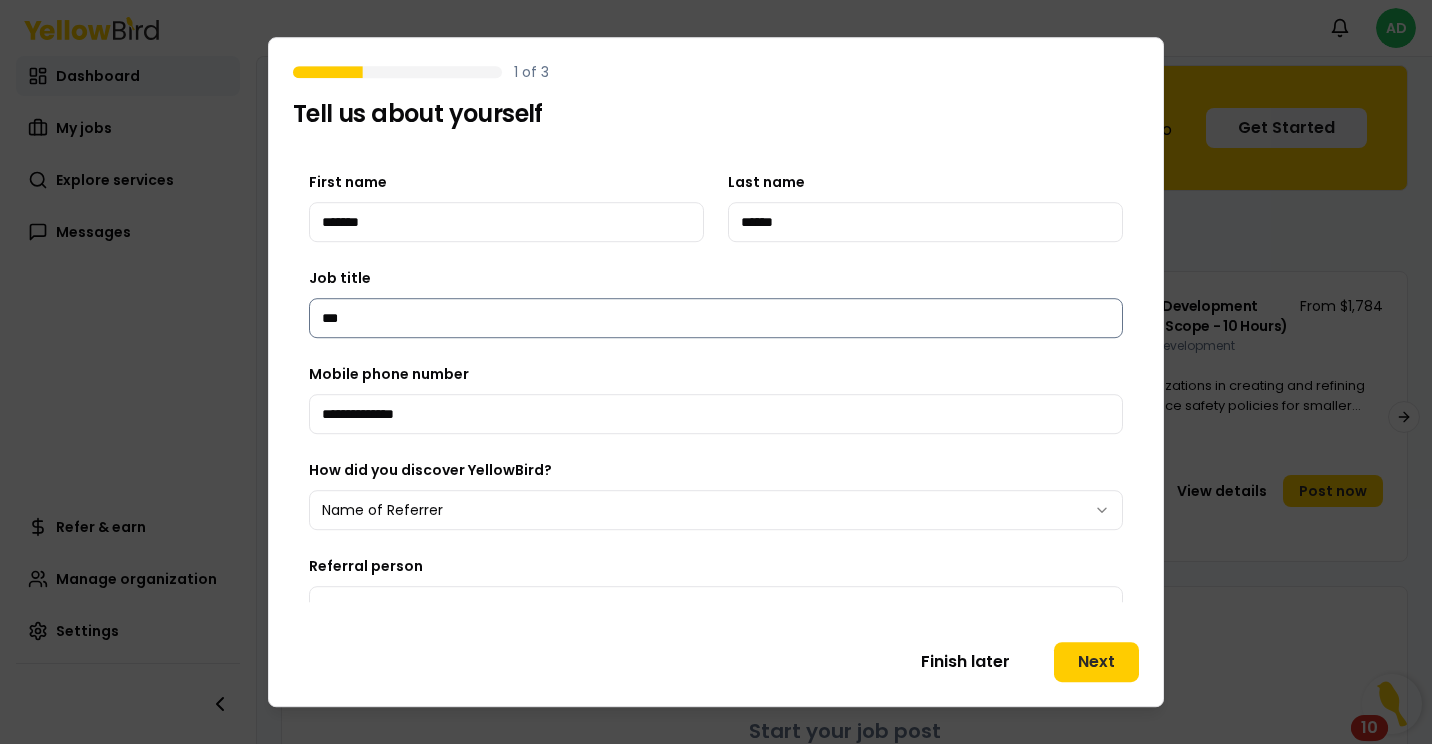 scroll, scrollTop: 24, scrollLeft: 0, axis: vertical 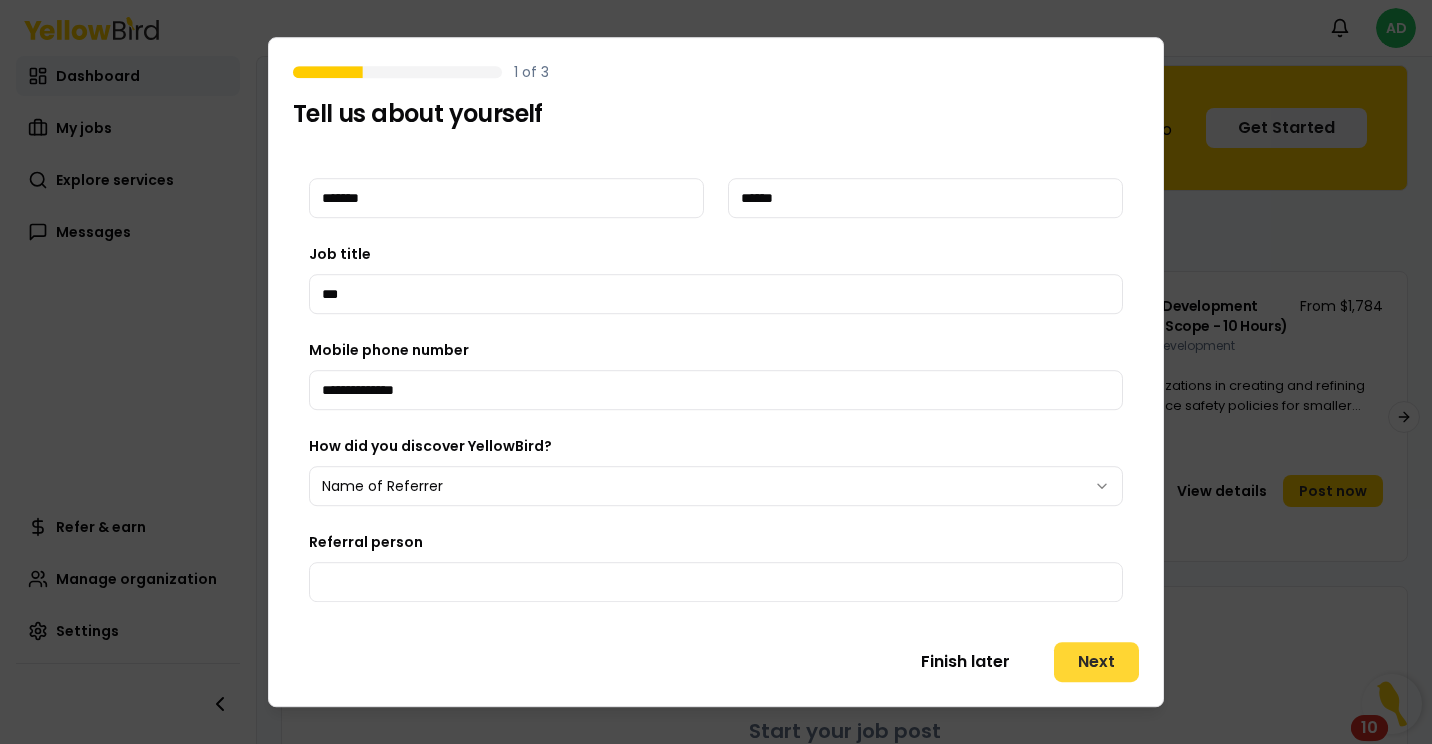 click on "Next" at bounding box center (1096, 662) 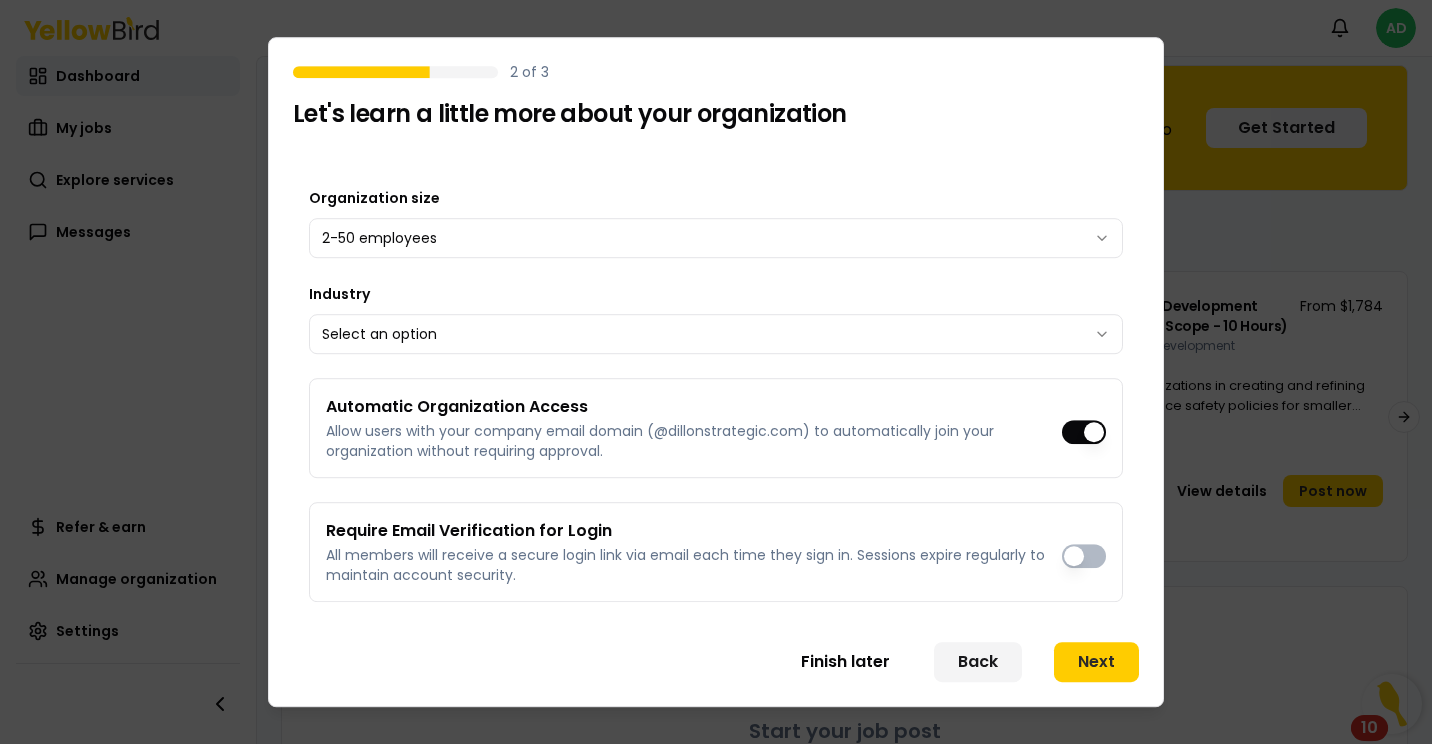 scroll, scrollTop: 0, scrollLeft: 0, axis: both 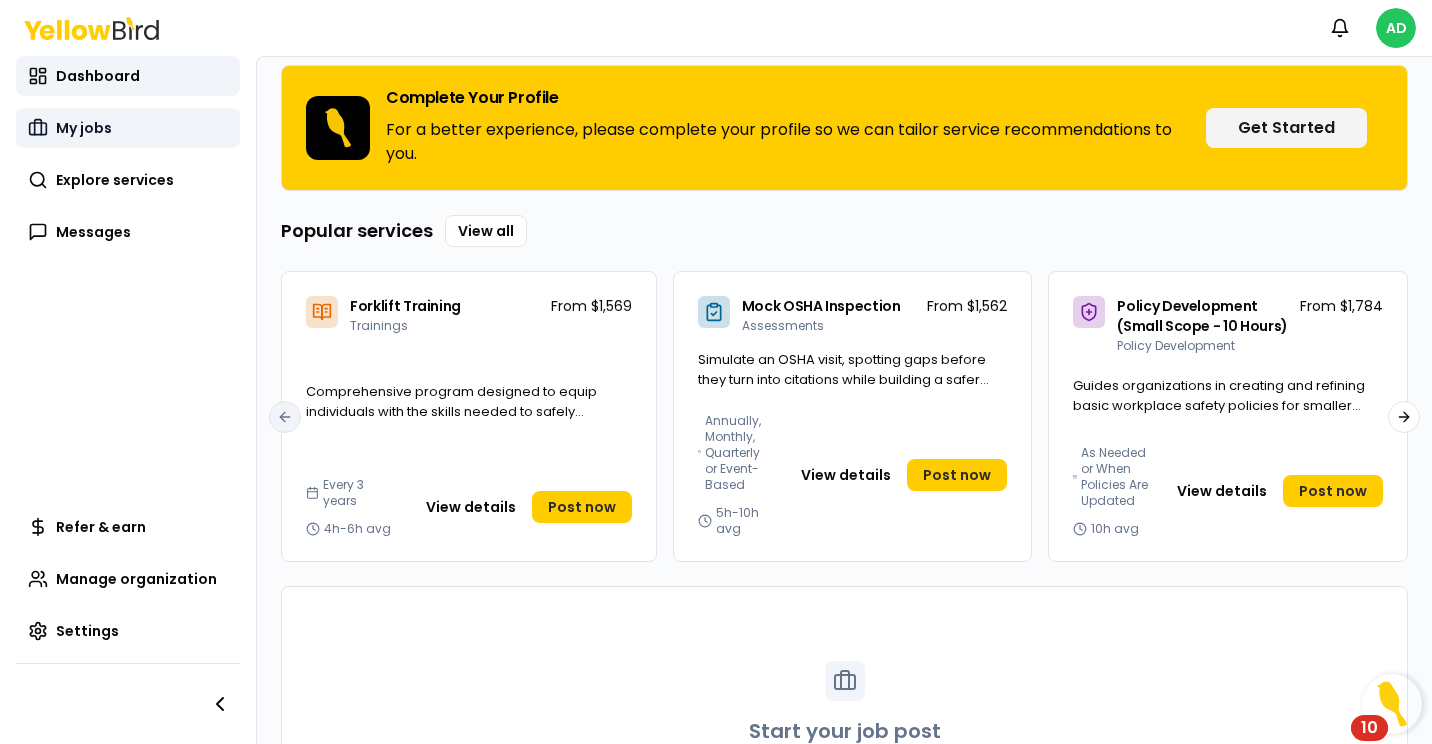 click on "My jobs" at bounding box center (128, 128) 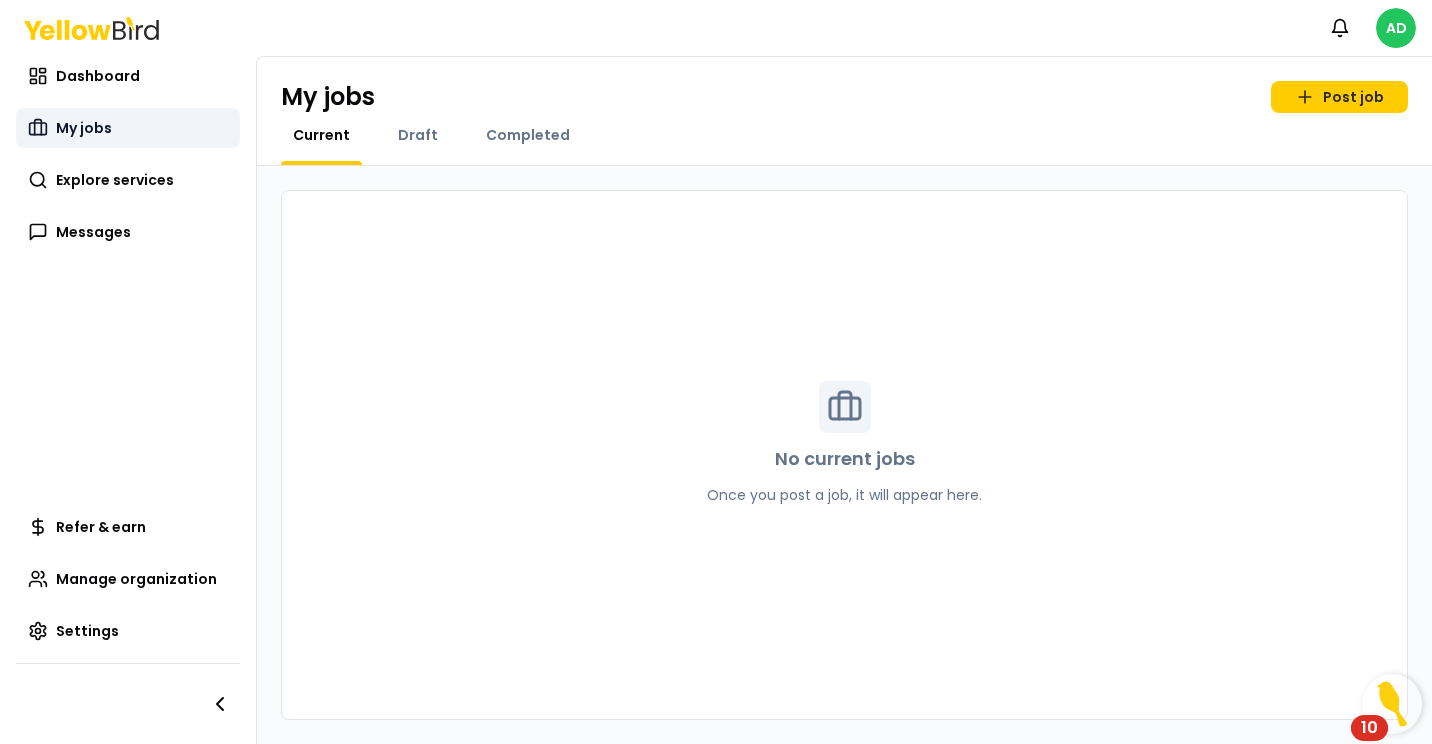 scroll, scrollTop: 0, scrollLeft: 0, axis: both 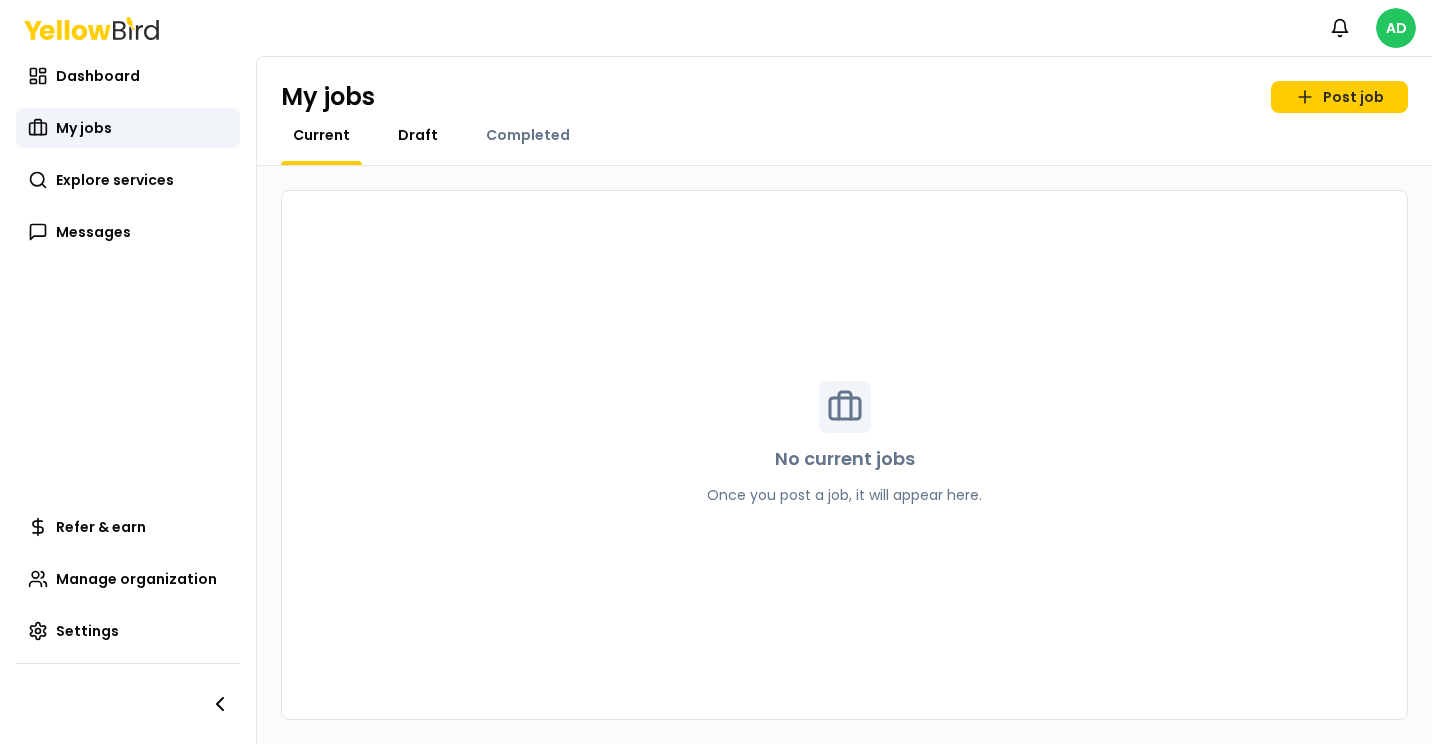 click on "Draft" at bounding box center (418, 135) 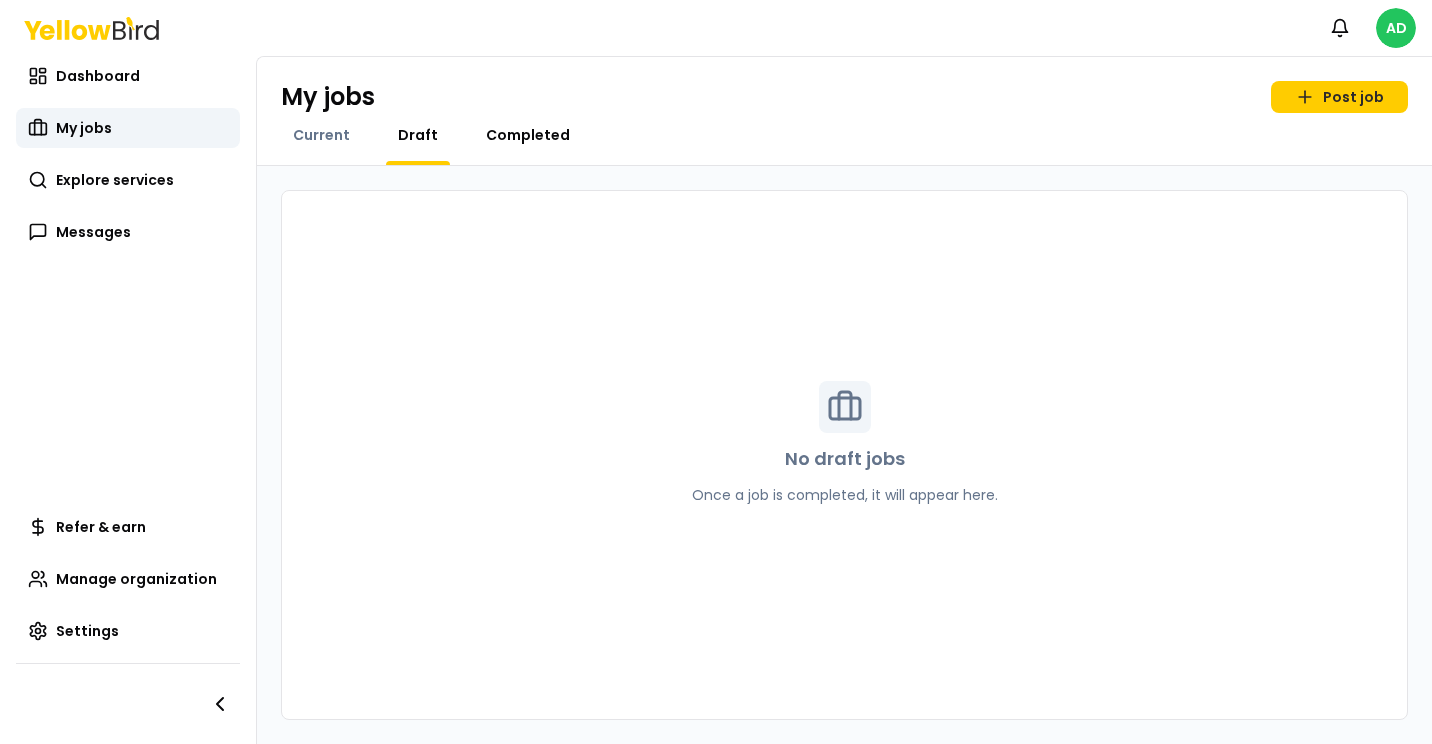 click on "Completed" at bounding box center (528, 135) 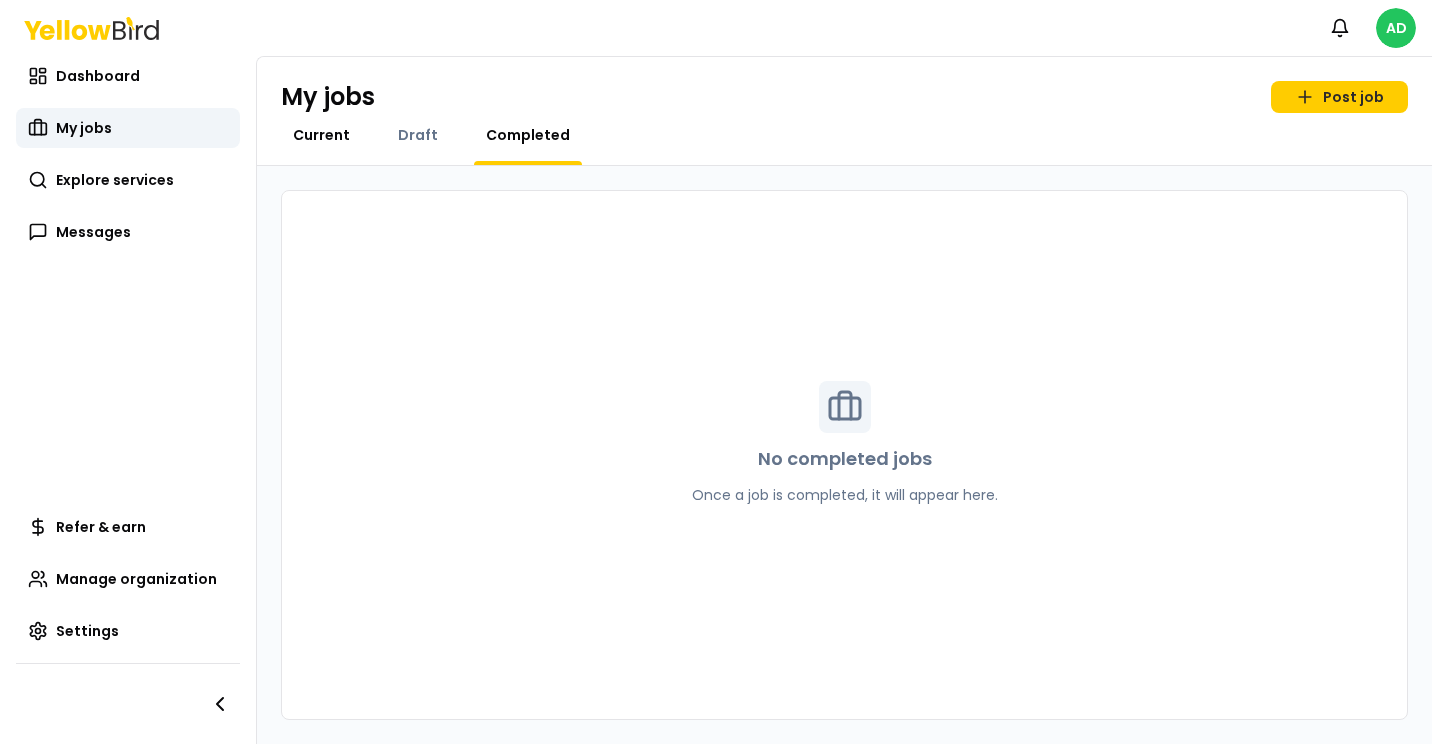 click on "Current" at bounding box center (321, 135) 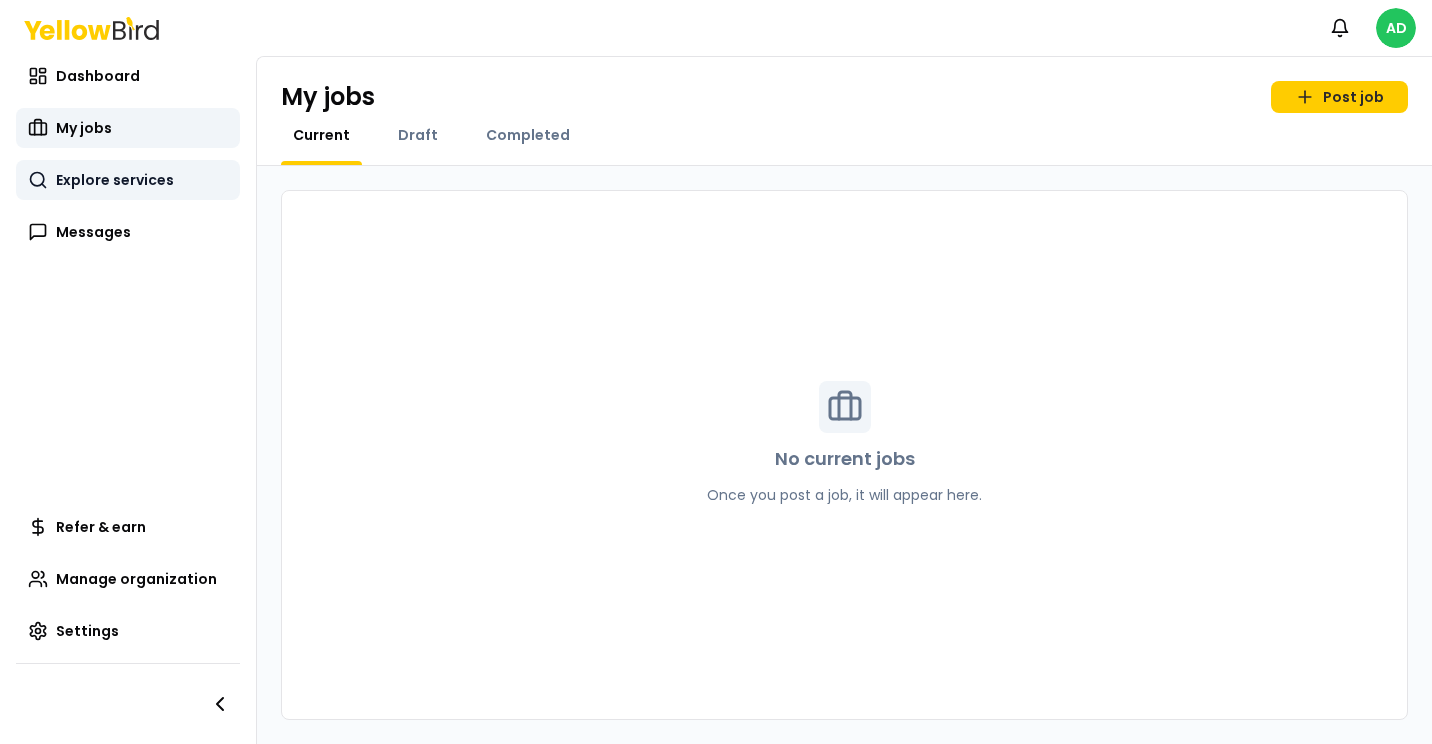 click on "Explore services" at bounding box center (128, 180) 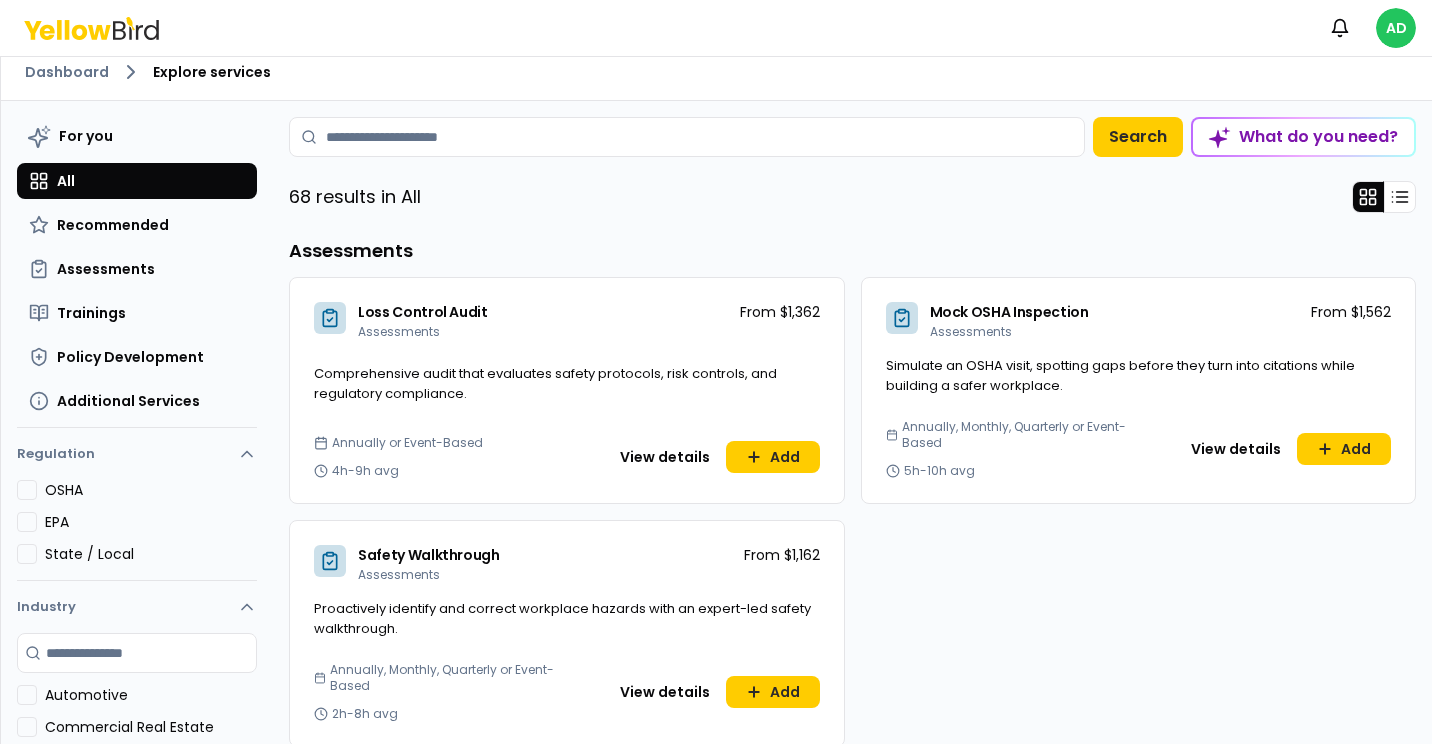 scroll, scrollTop: 0, scrollLeft: 0, axis: both 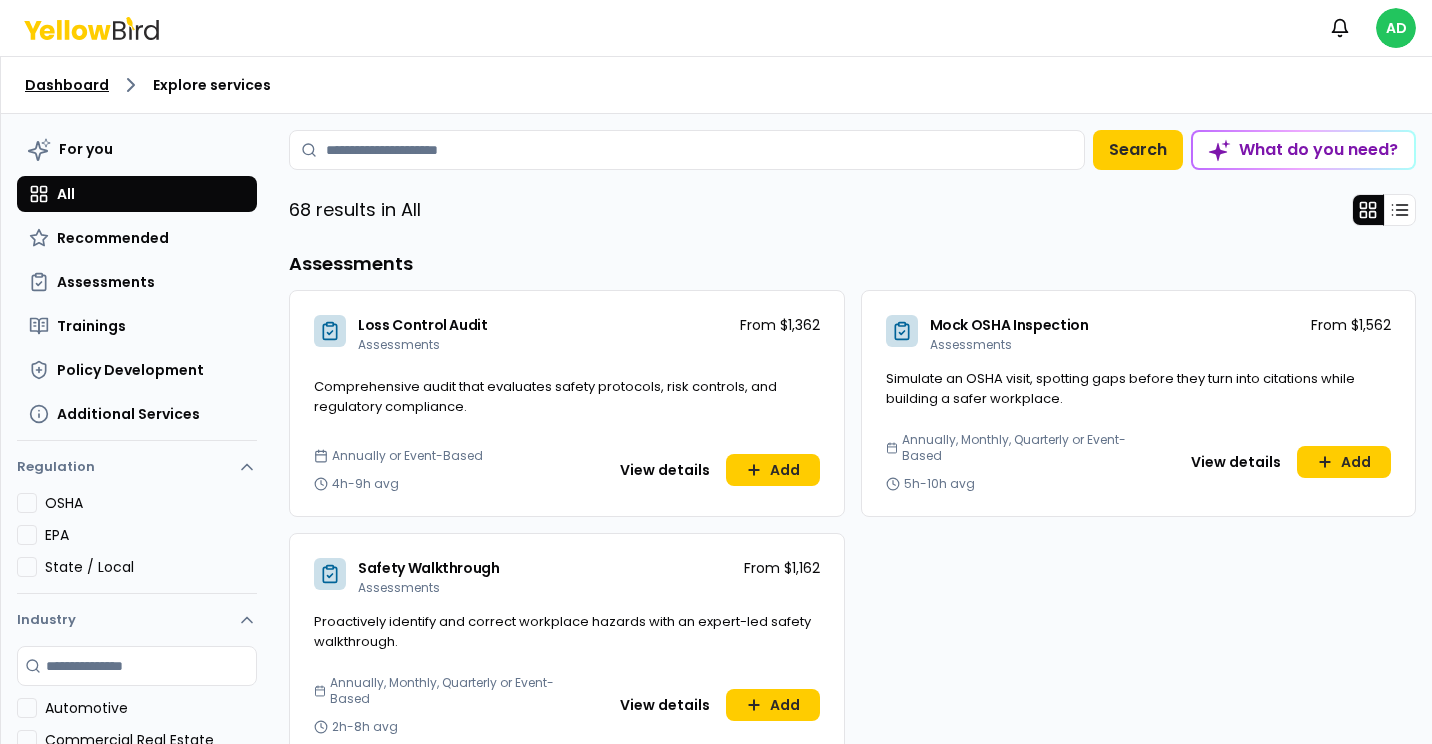 click on "Dashboard" at bounding box center [67, 85] 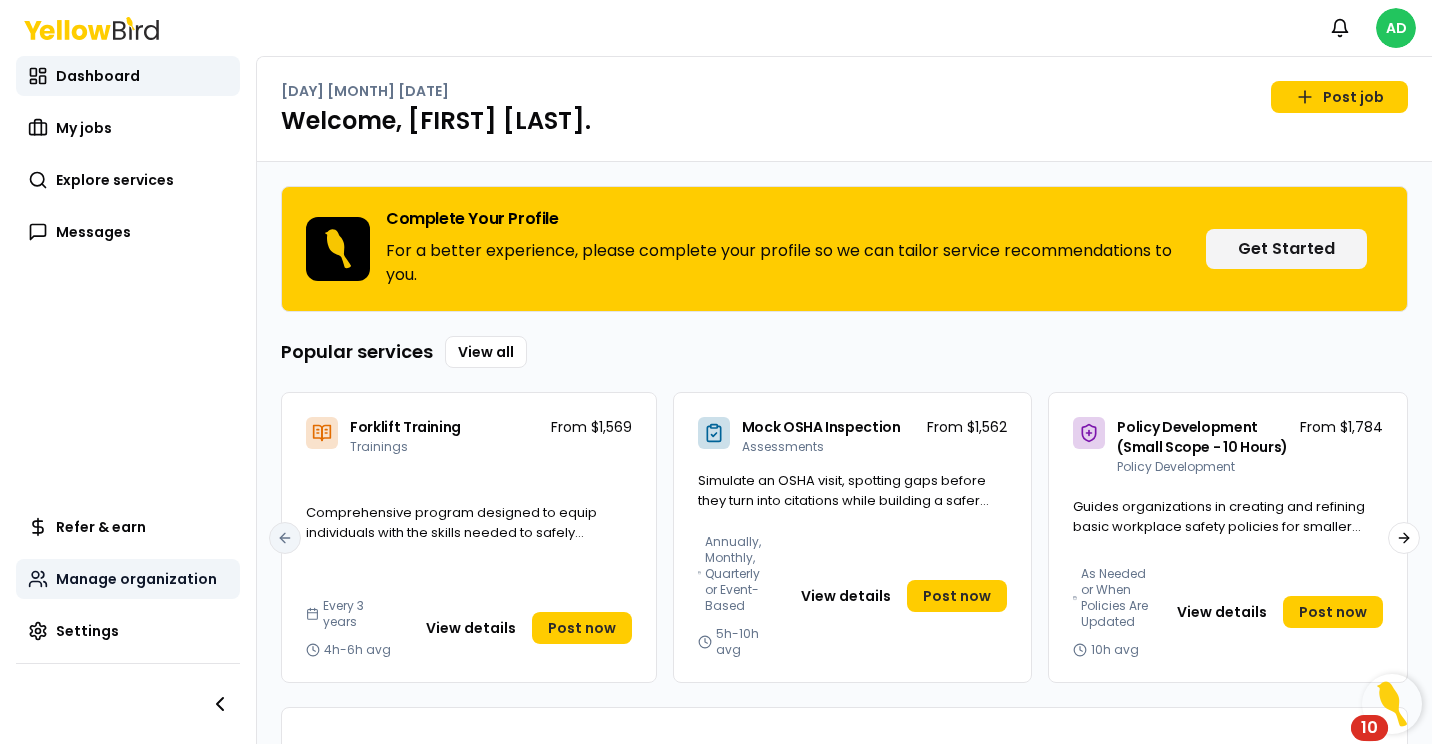 click on "Manage organization" at bounding box center [136, 579] 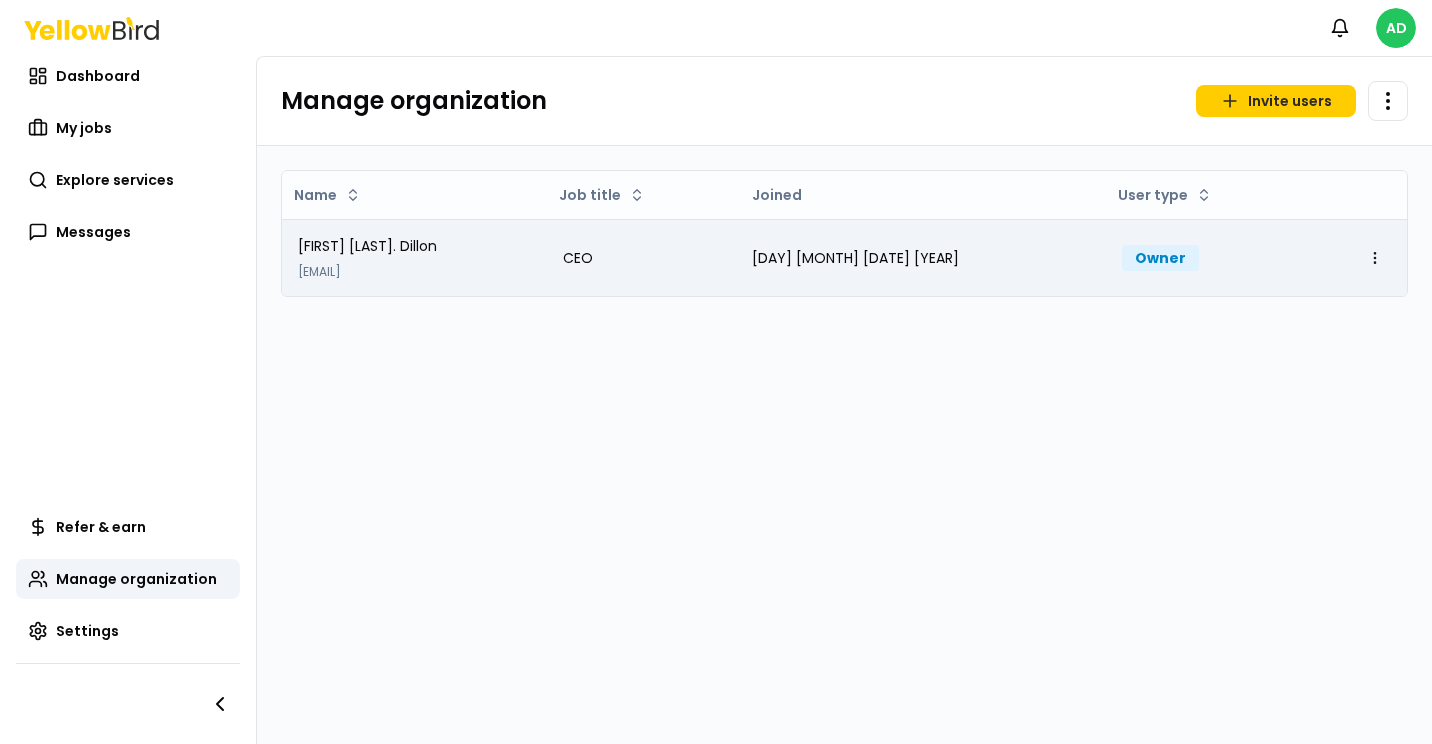 click on "Notifications AD Dashboard My jobs Explore services Messages Refer & earn Manage organization Settings Manage organization Invite users Open menu Name Job title Joined User type [FIRST]   [LAST] [EMAIL] CEO [DAY] [MONTH] [DATE] [YEAR] Owner Open menu" at bounding box center [716, 372] 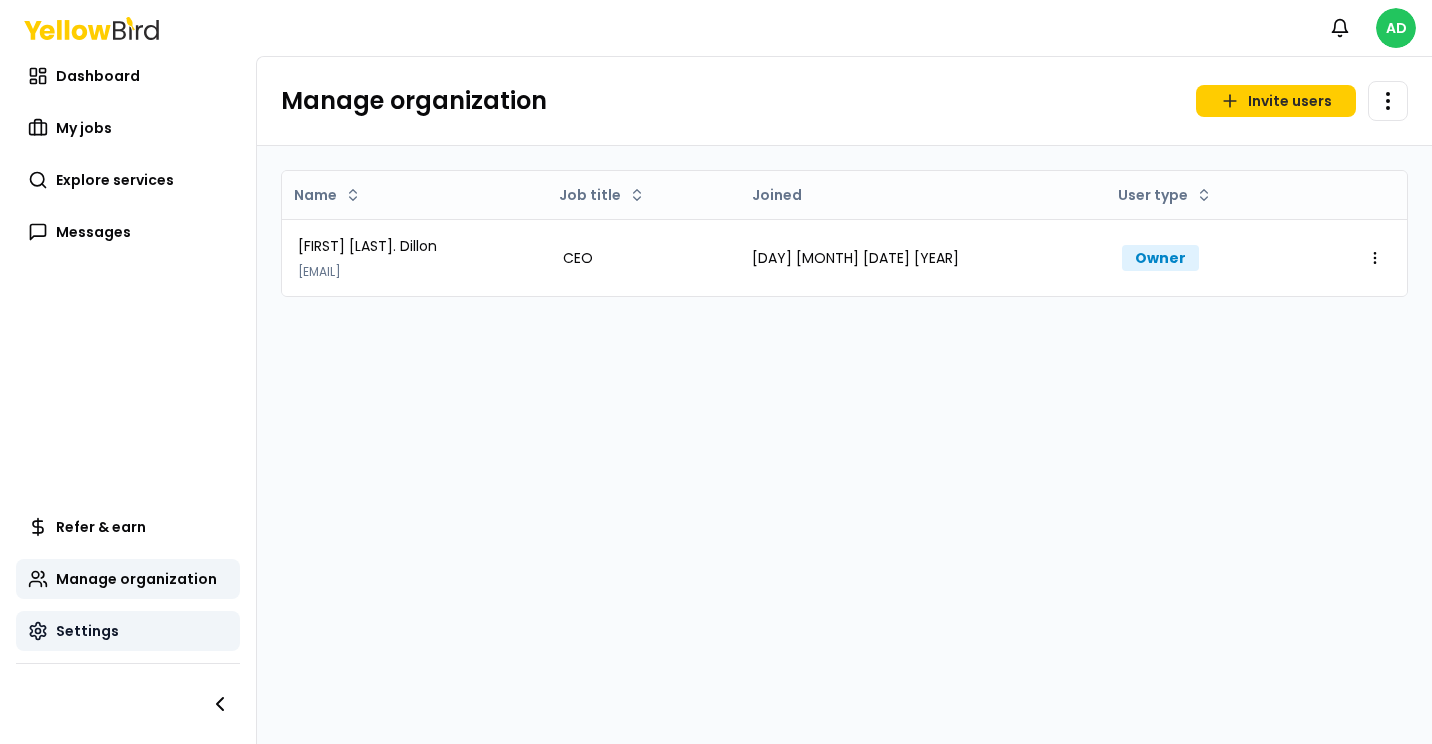 click on "Notifications AD Dashboard My jobs Explore services Messages Refer & earn Manage organization Settings Settings Settings Manage organization Invite users Open menu Name Job title Joined User type [FIRST]   [LAST] [EMAIL] CEO [DAY] [MONTH] [DATE] [YEAR] Owner Open menu" at bounding box center (716, 372) 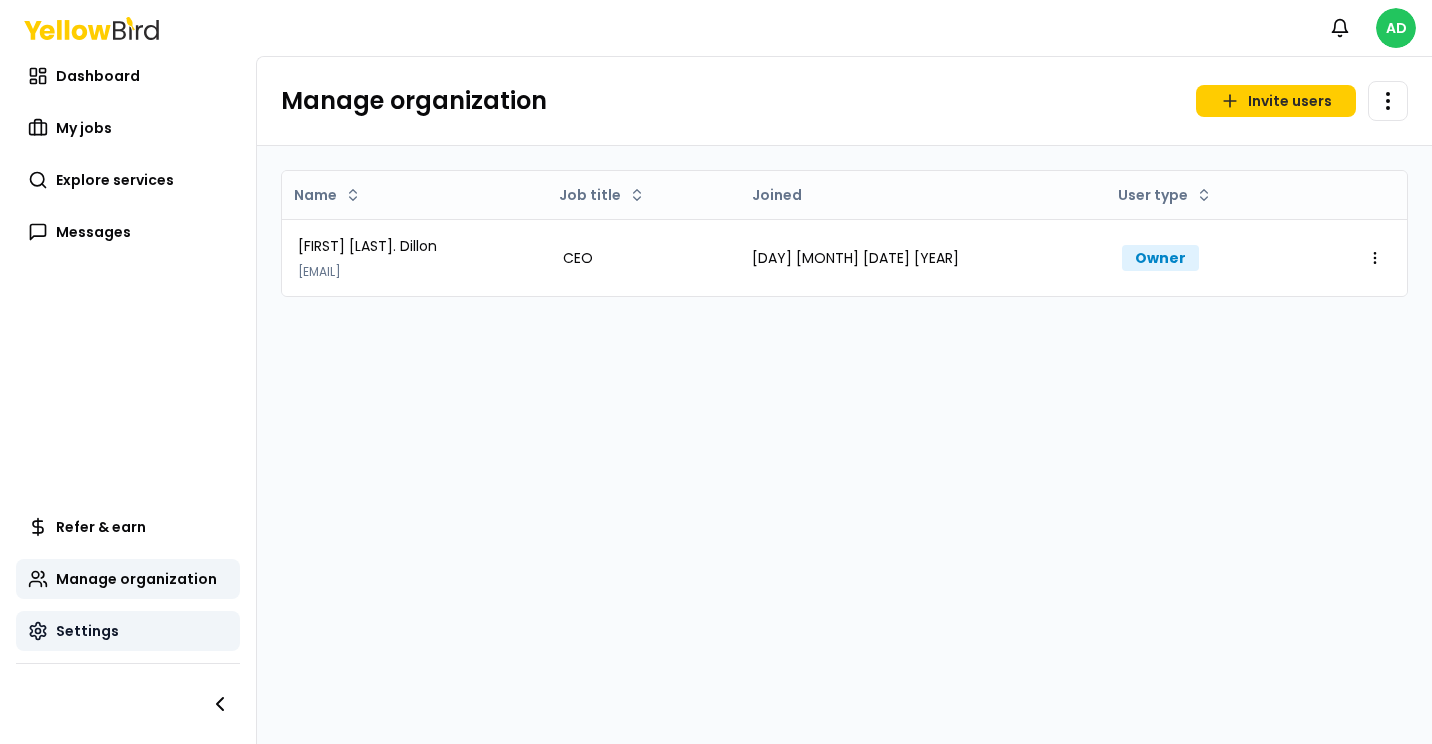 click on "Settings" at bounding box center [87, 631] 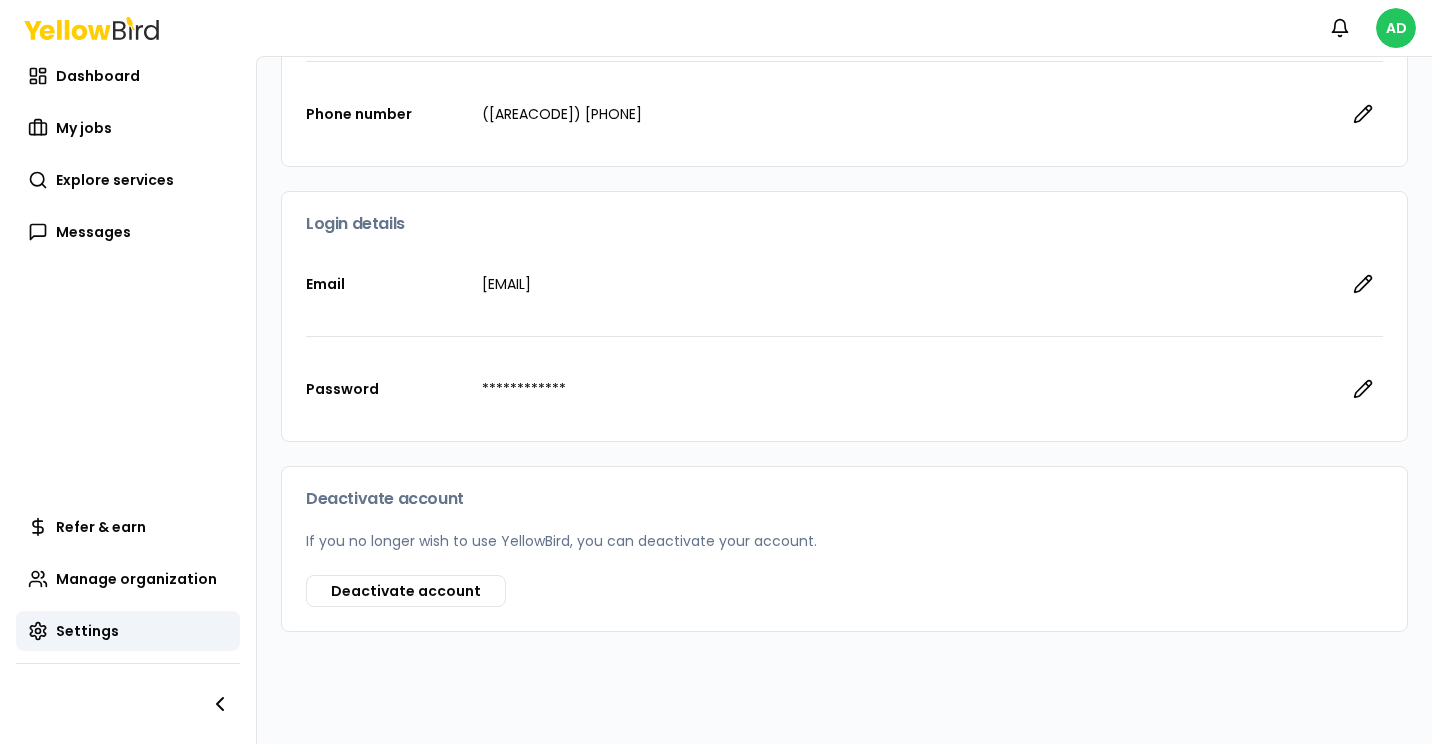 scroll, scrollTop: 0, scrollLeft: 0, axis: both 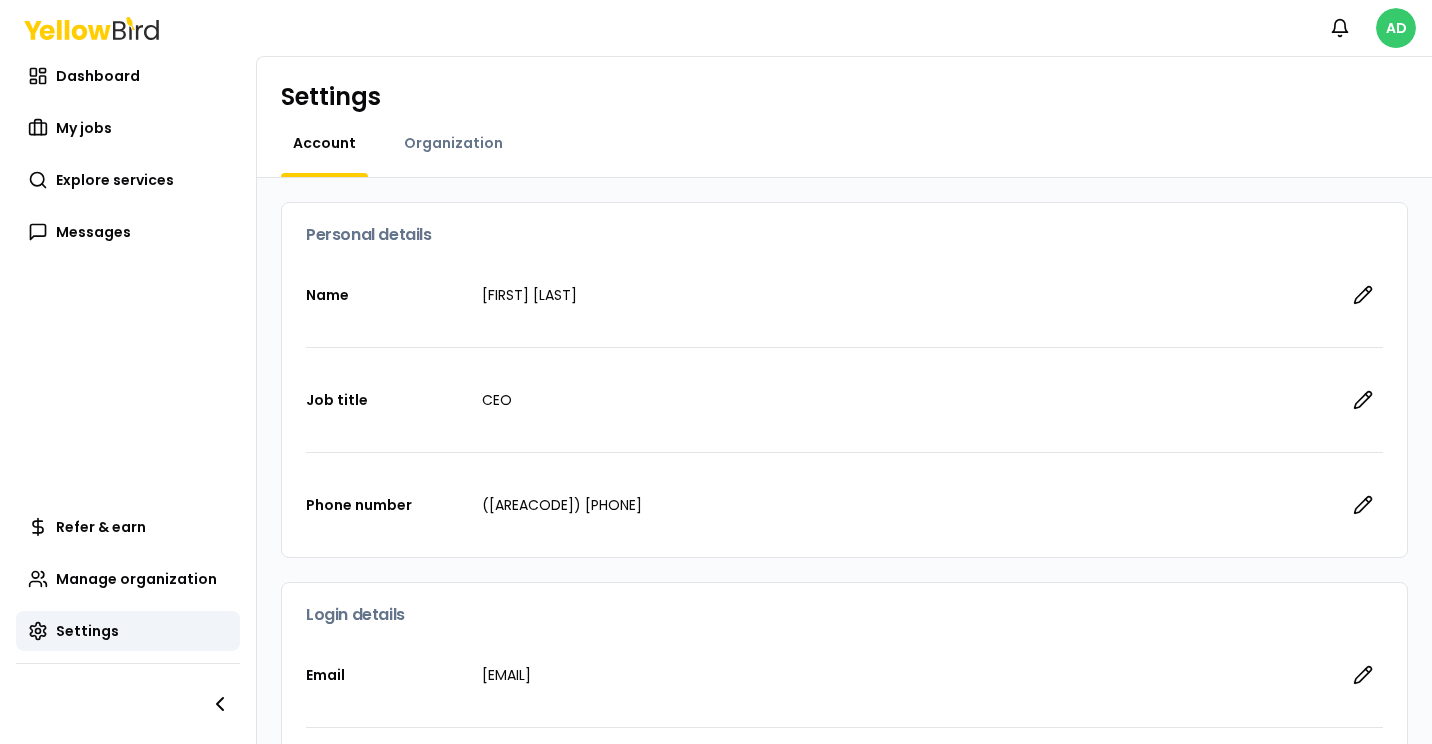 click on "**********" at bounding box center (716, 372) 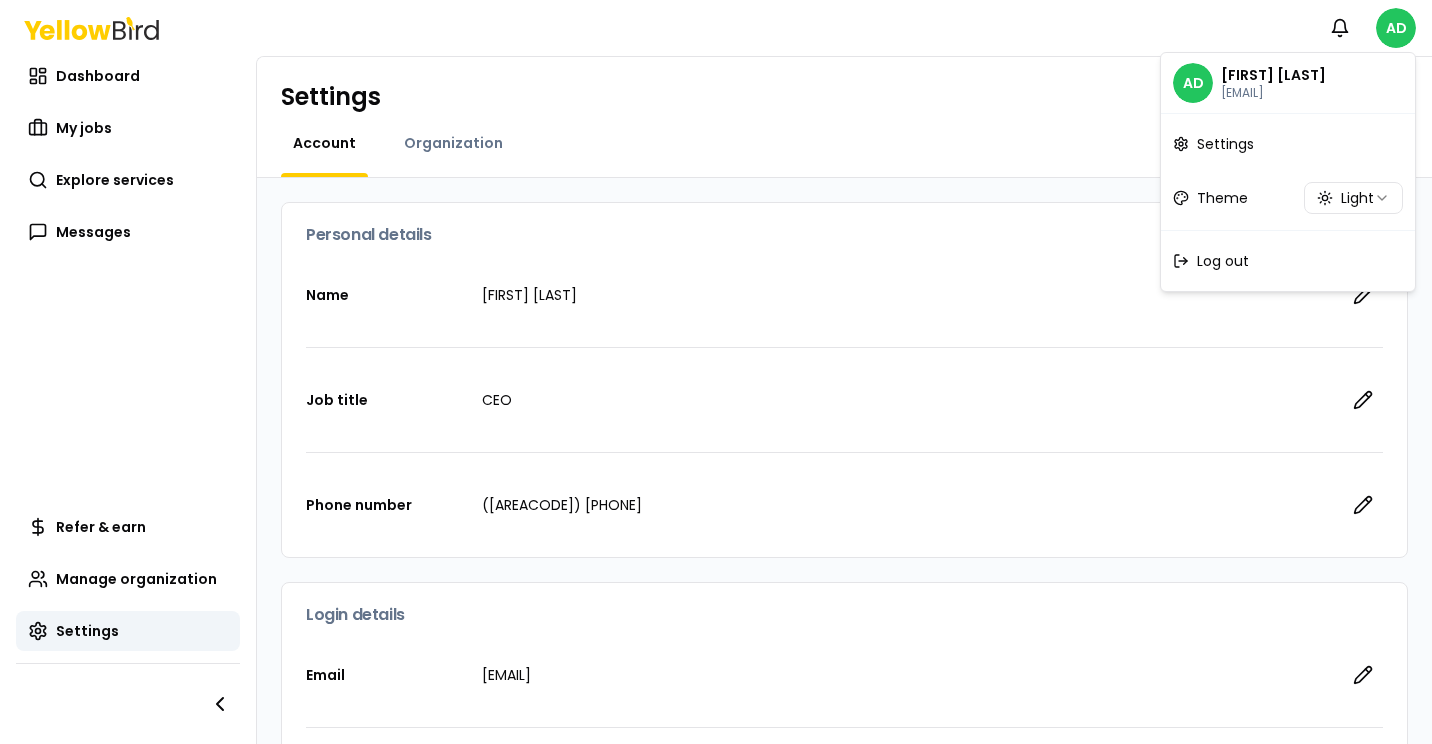 click on "**********" at bounding box center [716, 372] 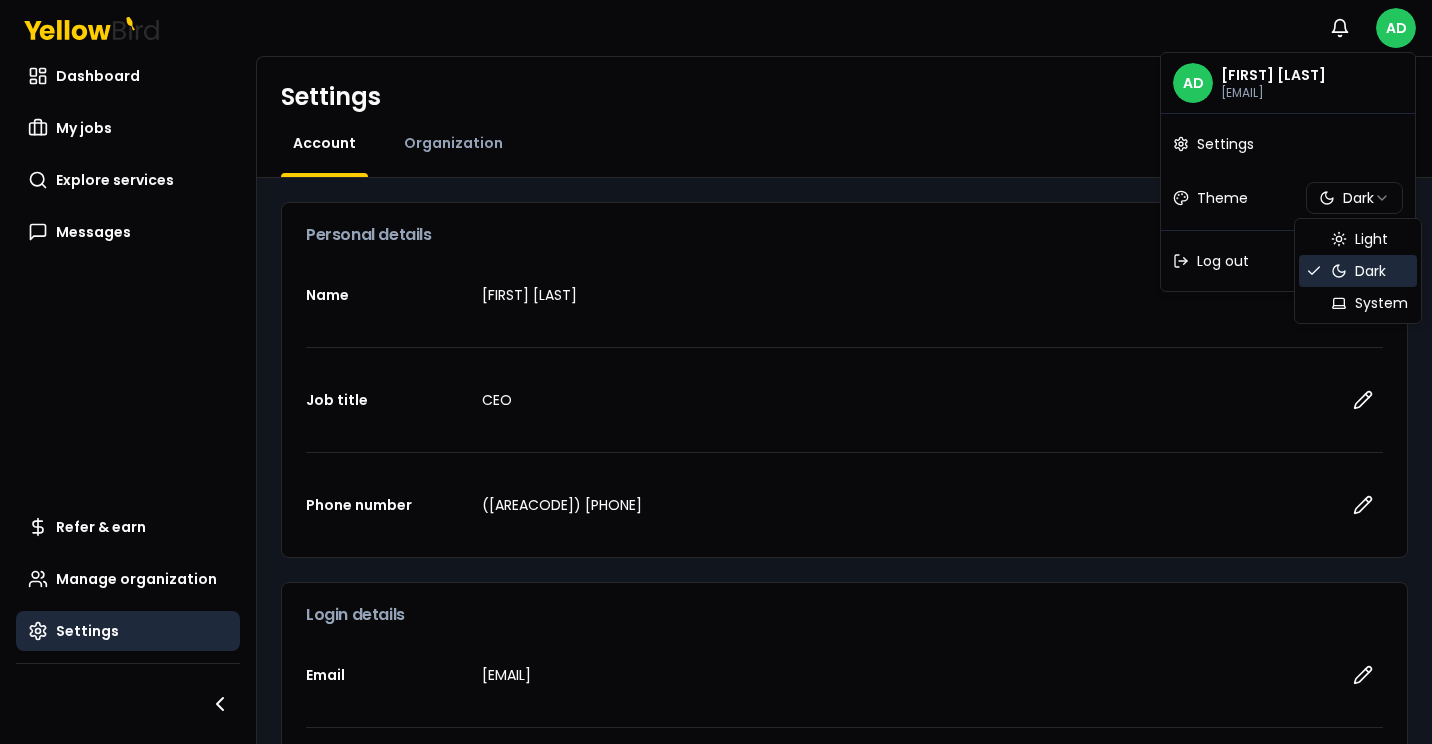 click on "**********" at bounding box center [716, 372] 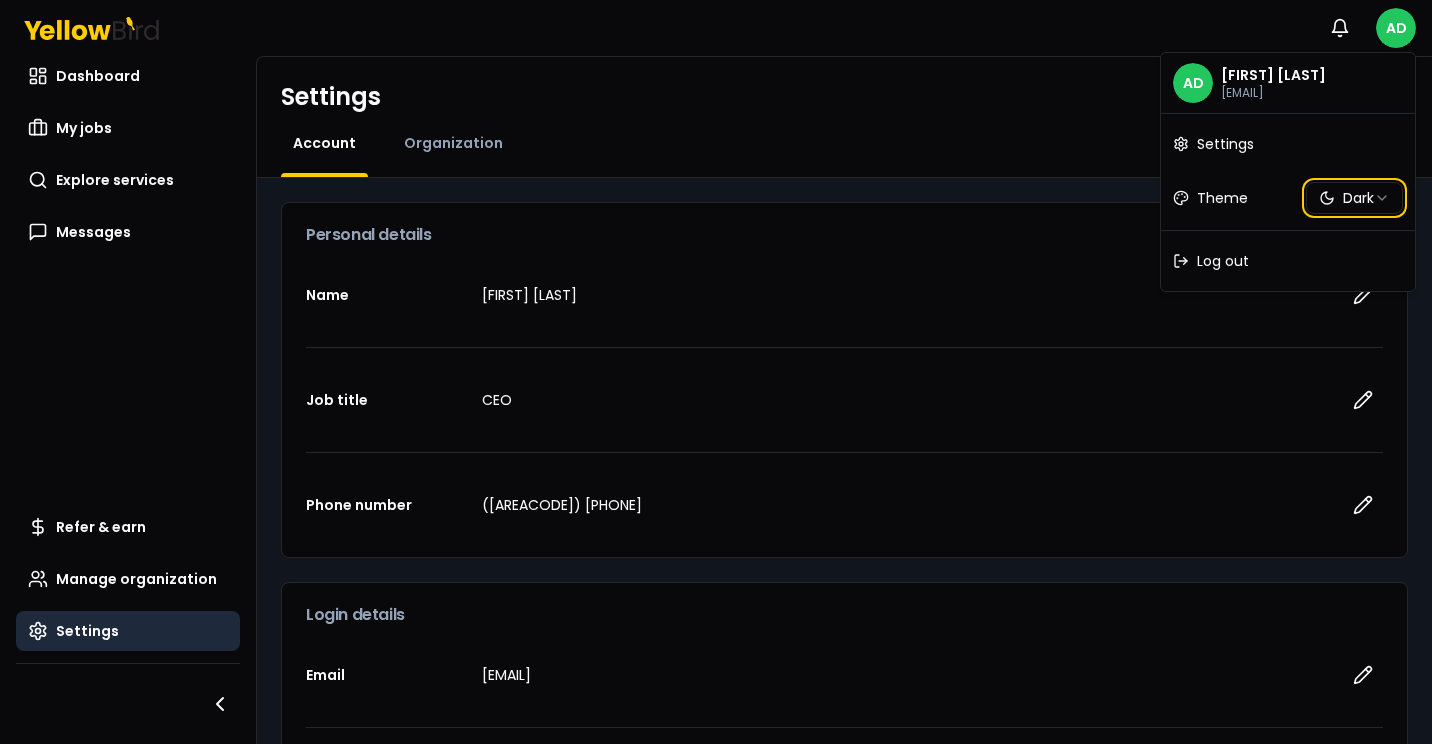 click on "**********" at bounding box center [716, 372] 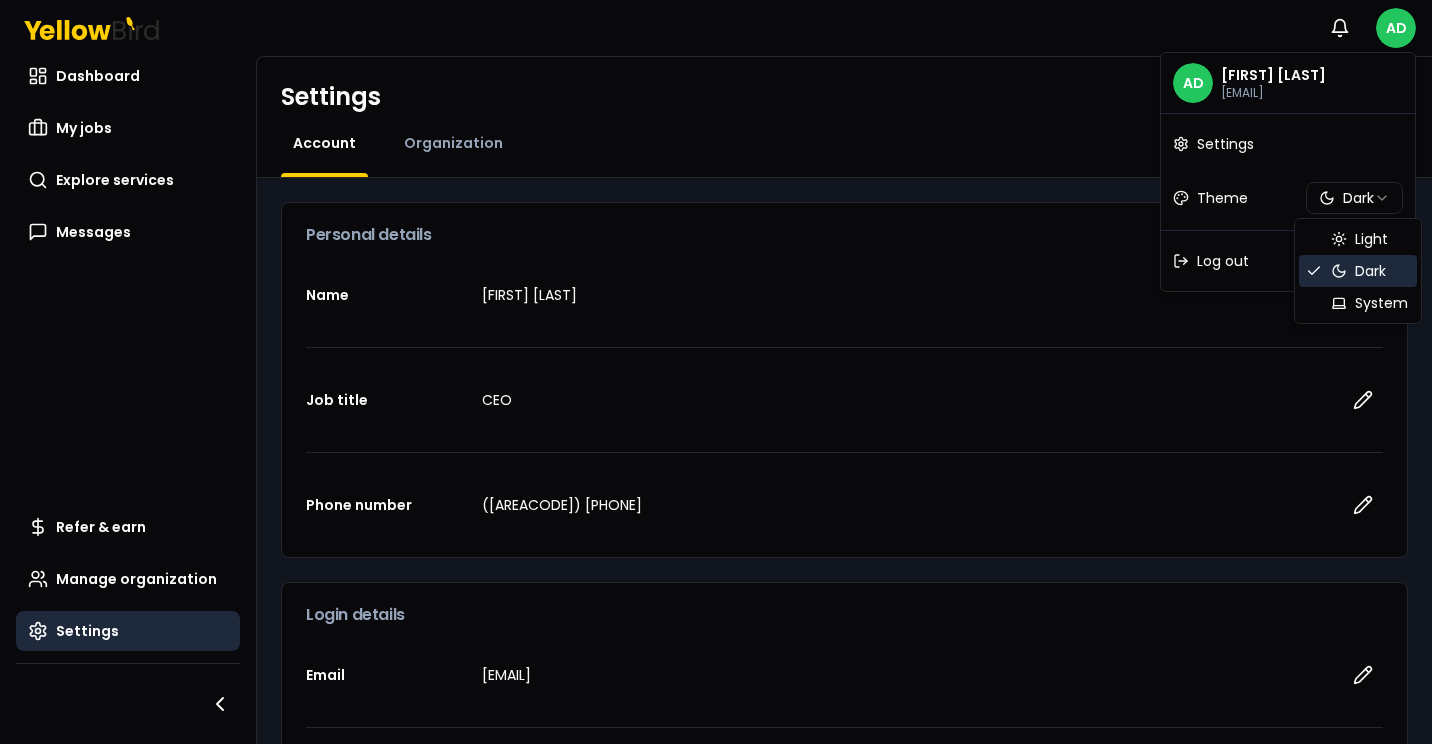 click on "**********" at bounding box center [716, 372] 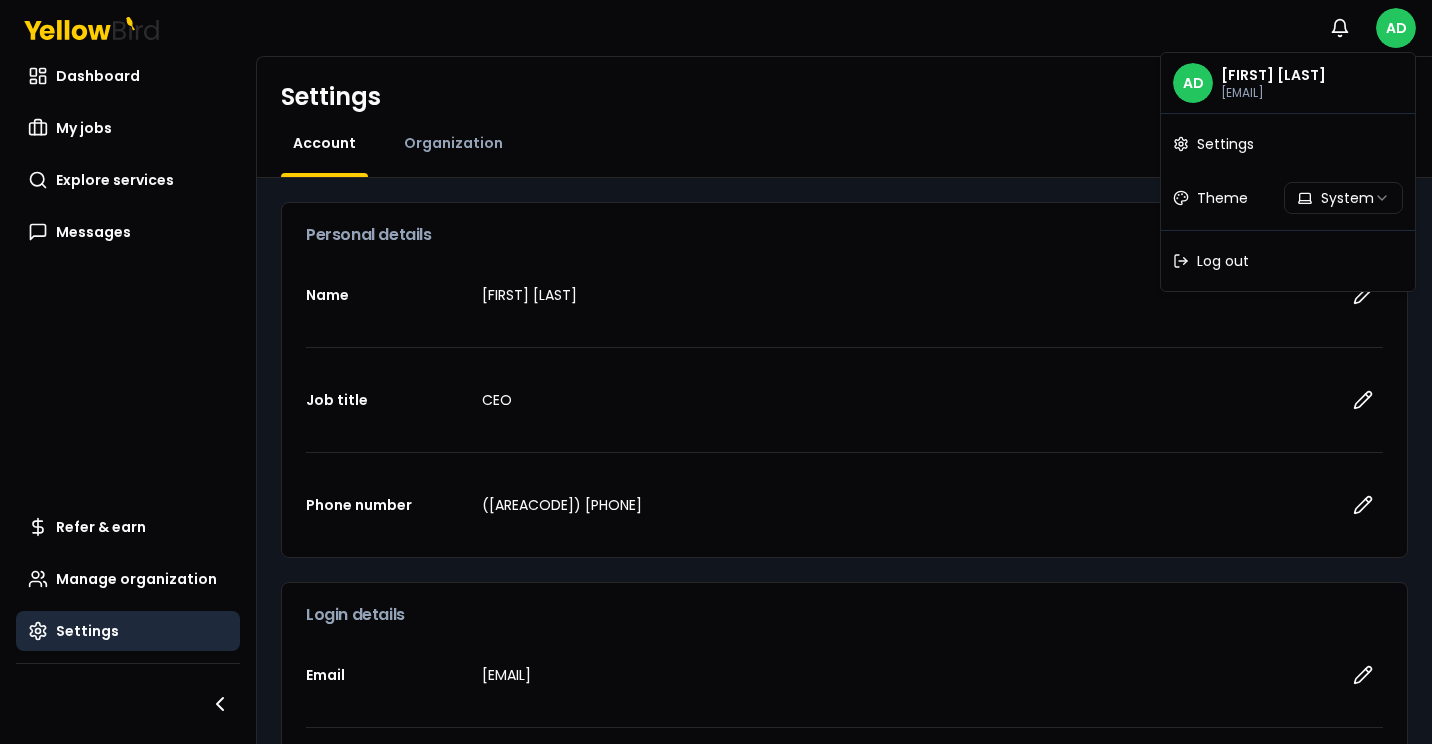 click on "**********" at bounding box center [716, 372] 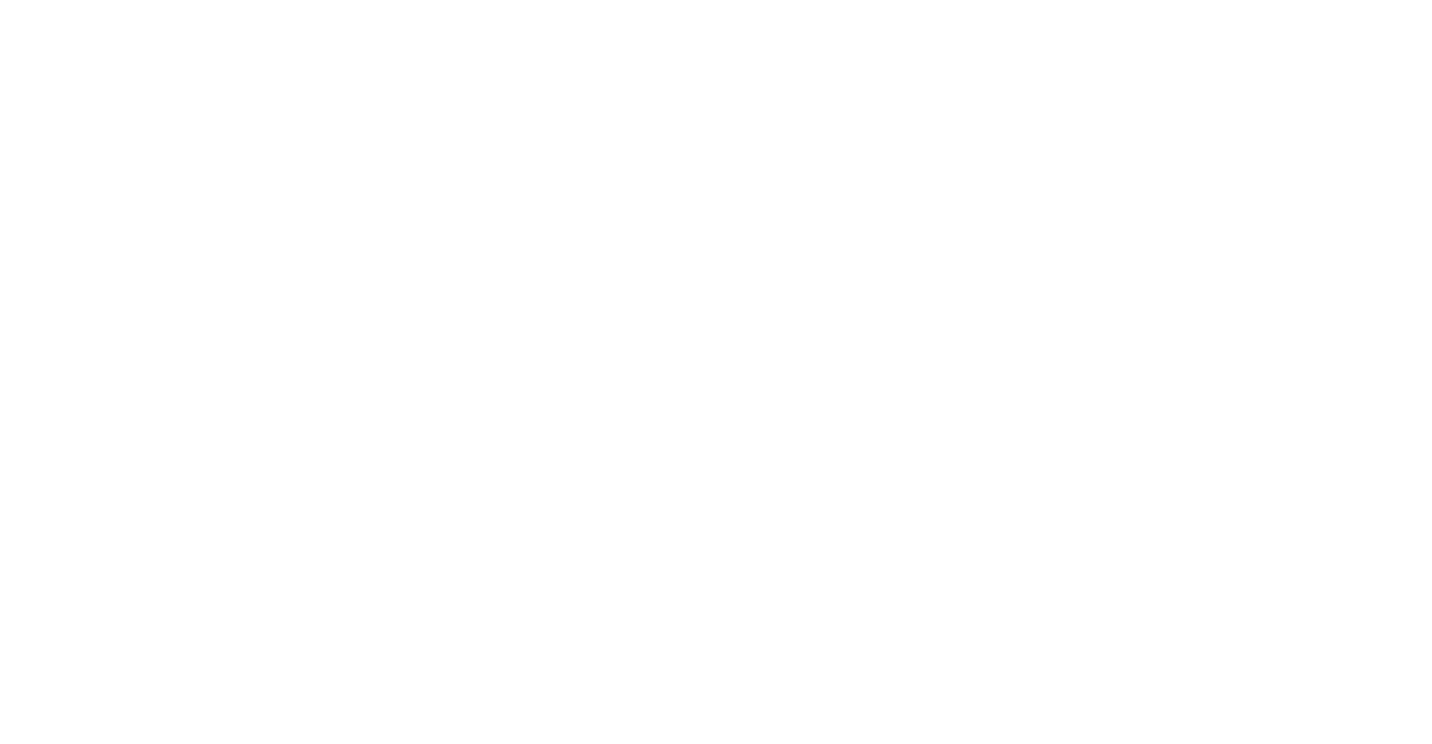 scroll, scrollTop: 0, scrollLeft: 0, axis: both 